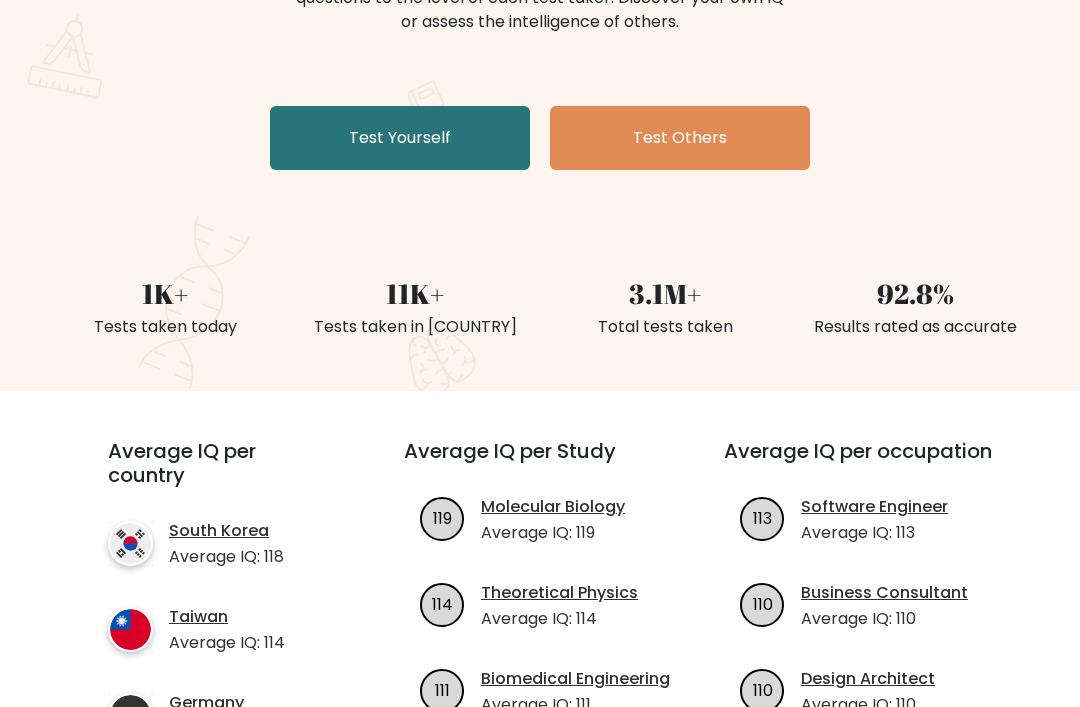 scroll, scrollTop: 285, scrollLeft: 0, axis: vertical 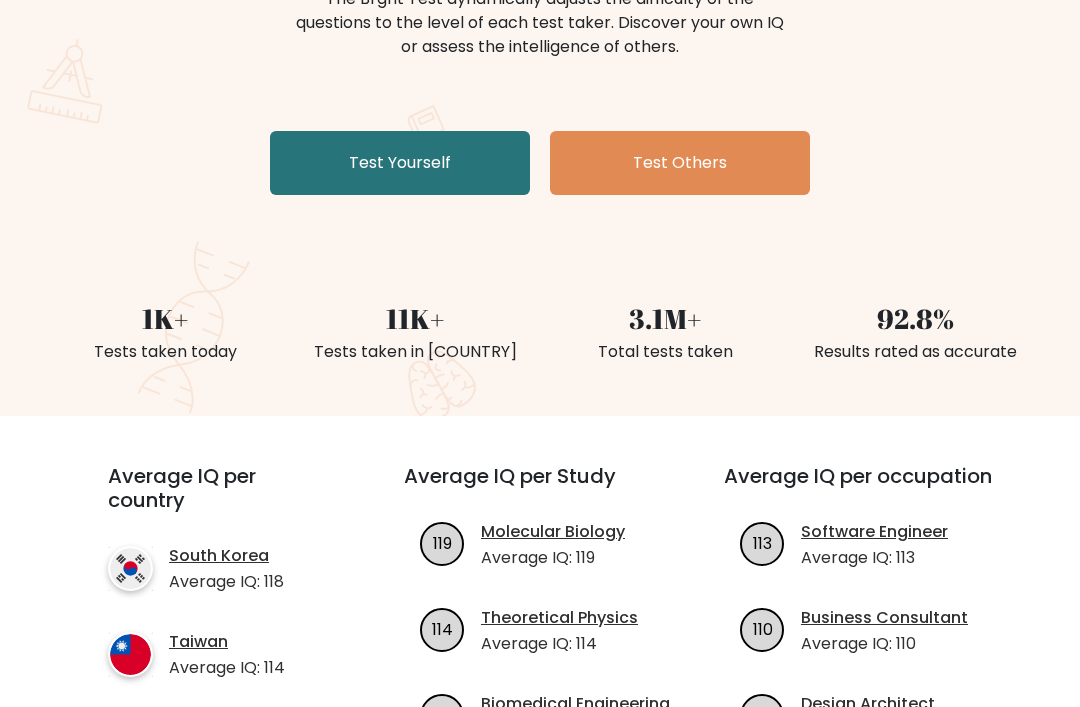 click on "Test Yourself" at bounding box center (400, 163) 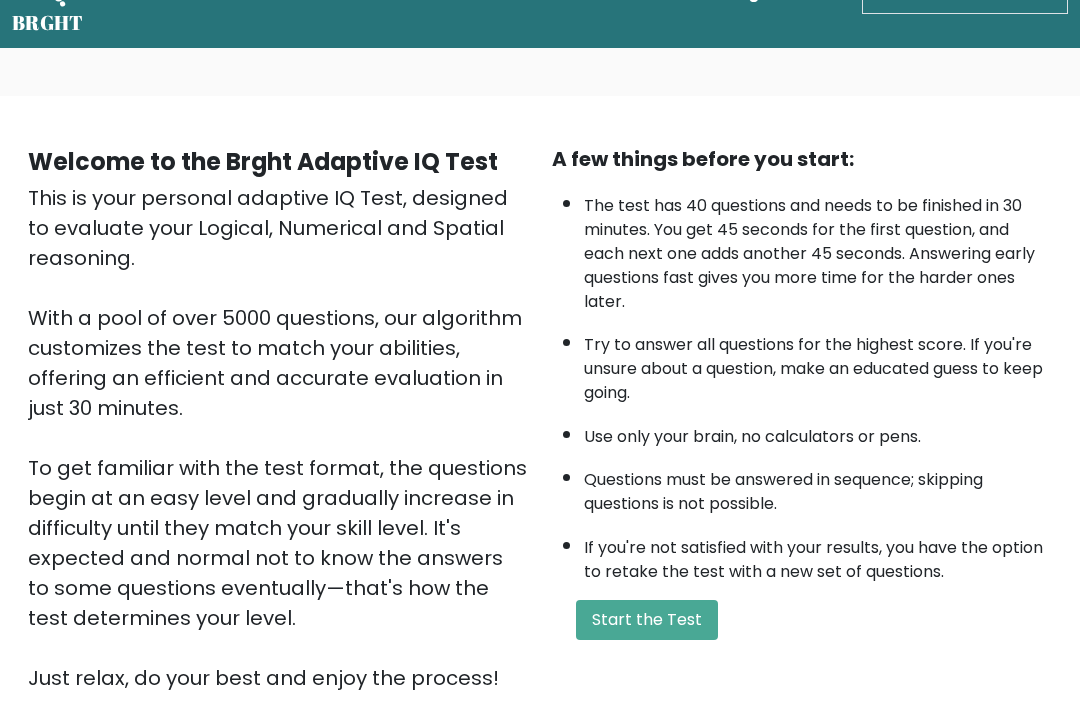 scroll, scrollTop: 63, scrollLeft: 0, axis: vertical 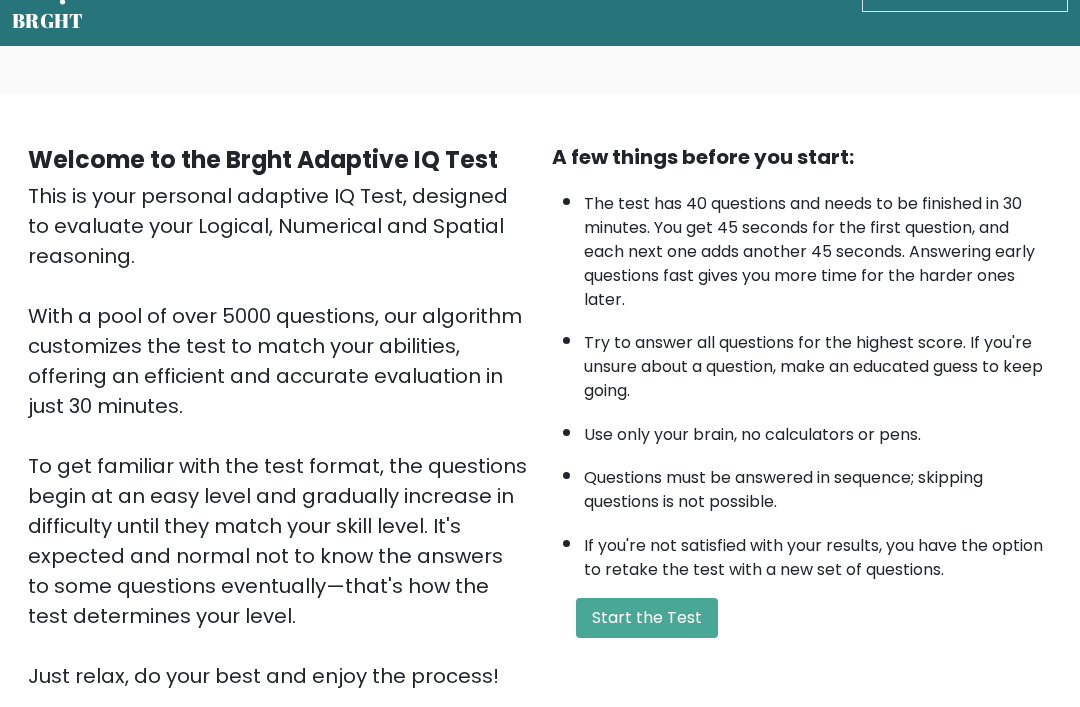 click on "Start the Test" at bounding box center [647, 619] 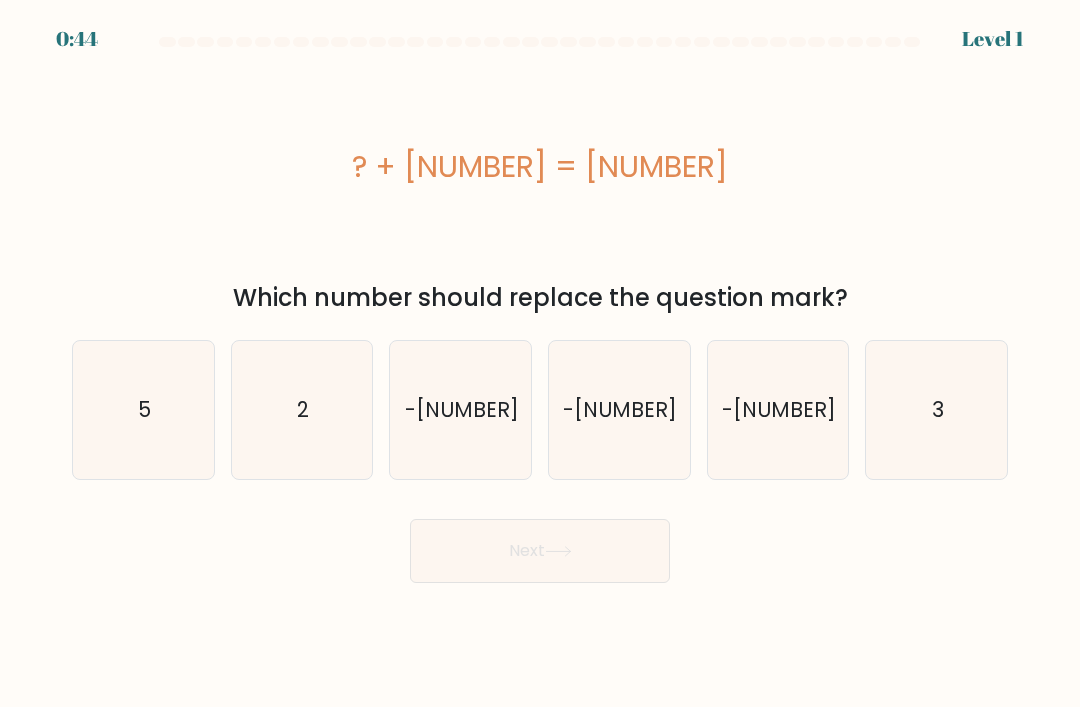 scroll, scrollTop: 0, scrollLeft: 0, axis: both 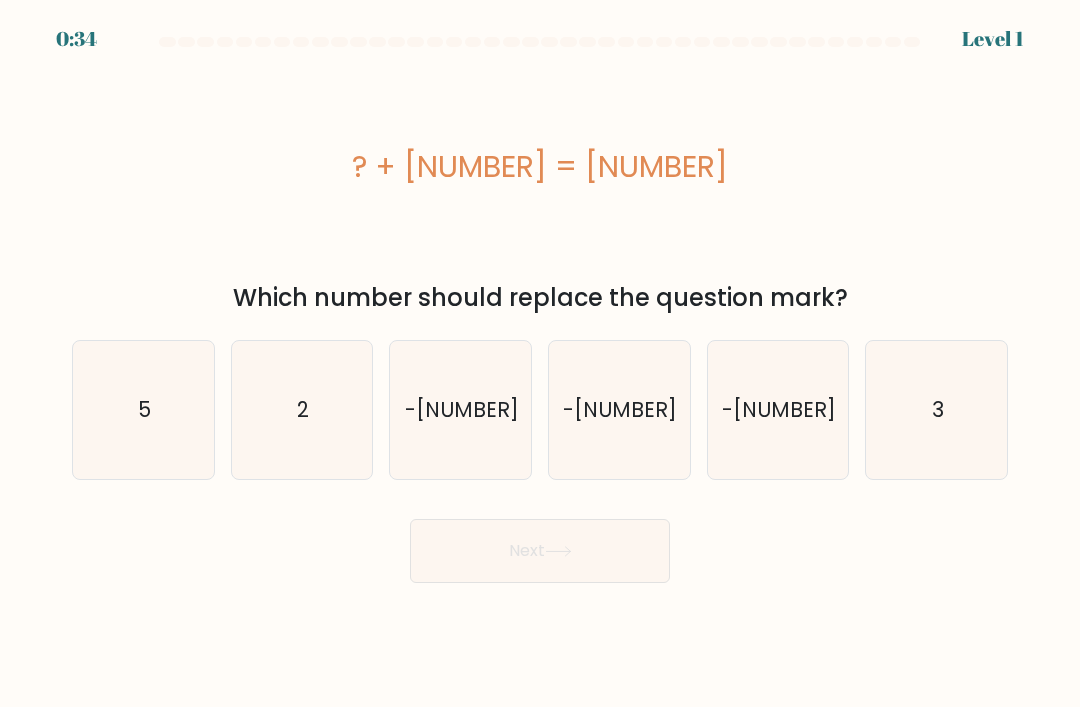 click on "-[NUMBER]" at bounding box center (619, 410) 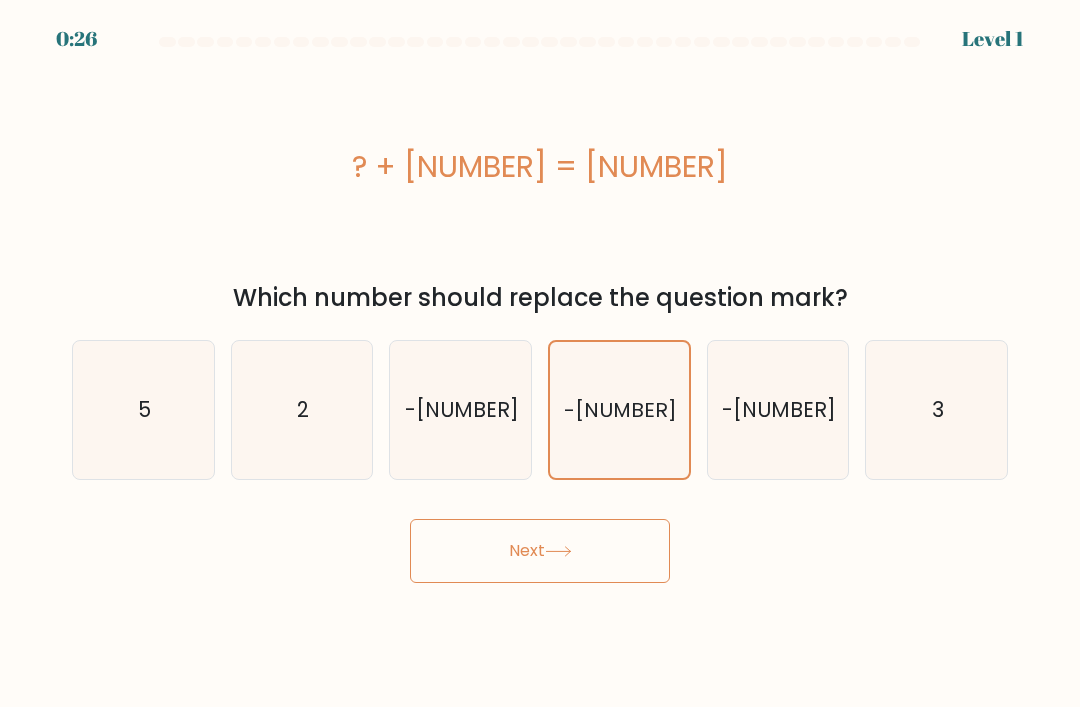 click on "Next" at bounding box center (540, 551) 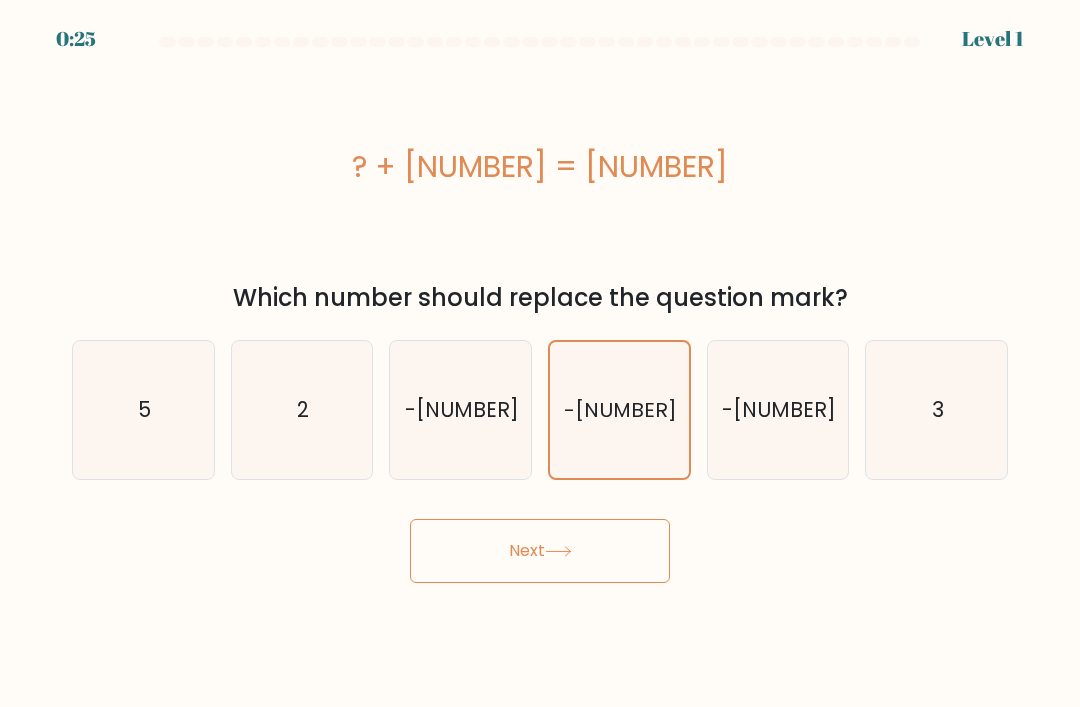 click on "Next" at bounding box center (540, 551) 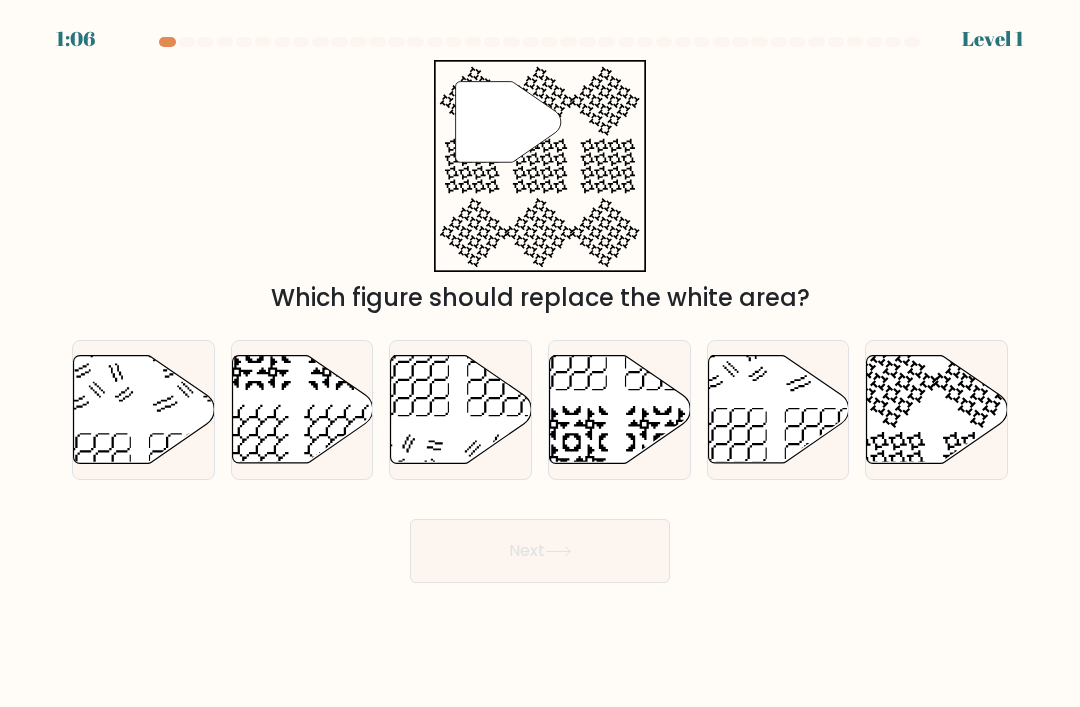 click at bounding box center [937, 410] 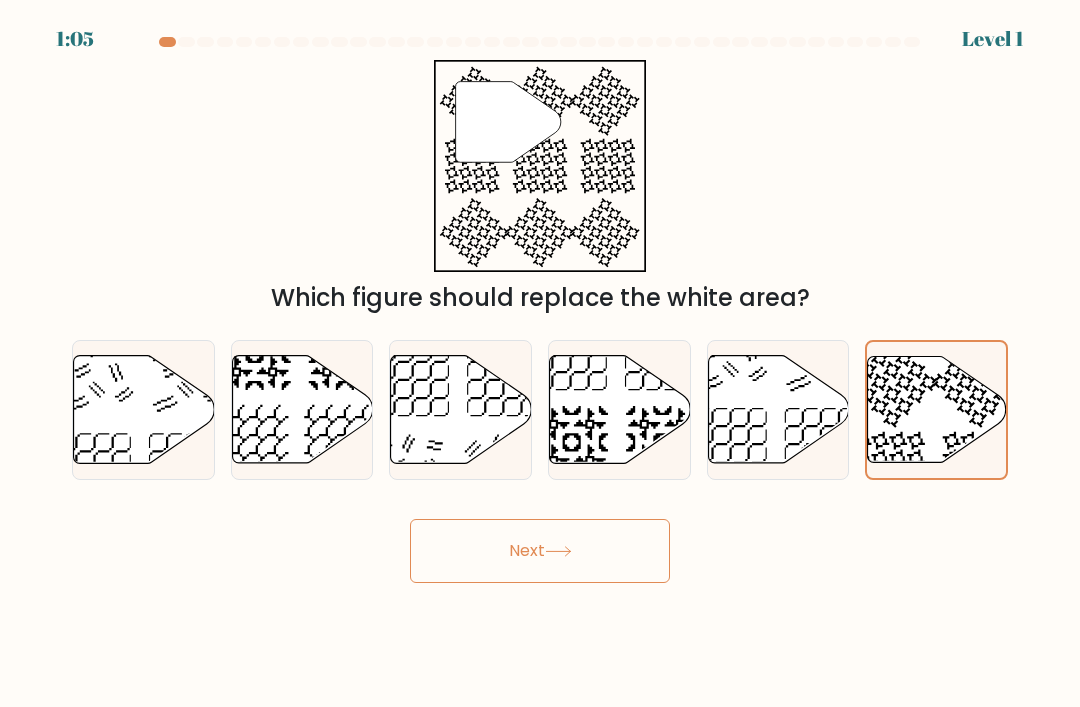 click on "Next" at bounding box center [540, 551] 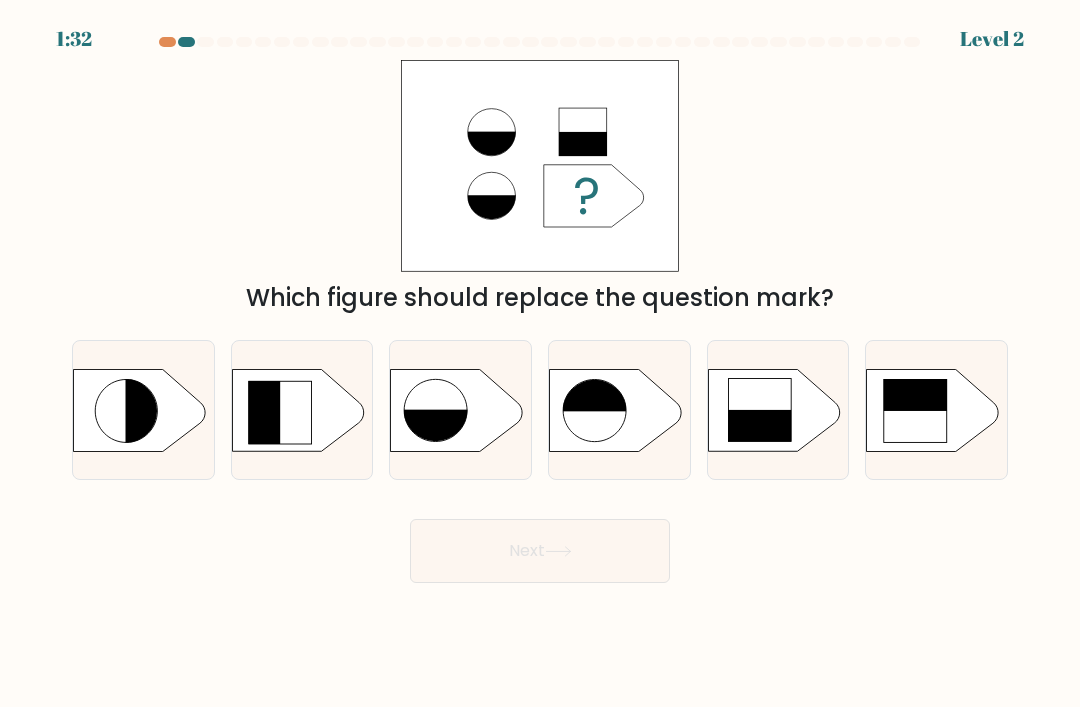 click at bounding box center (760, 410) 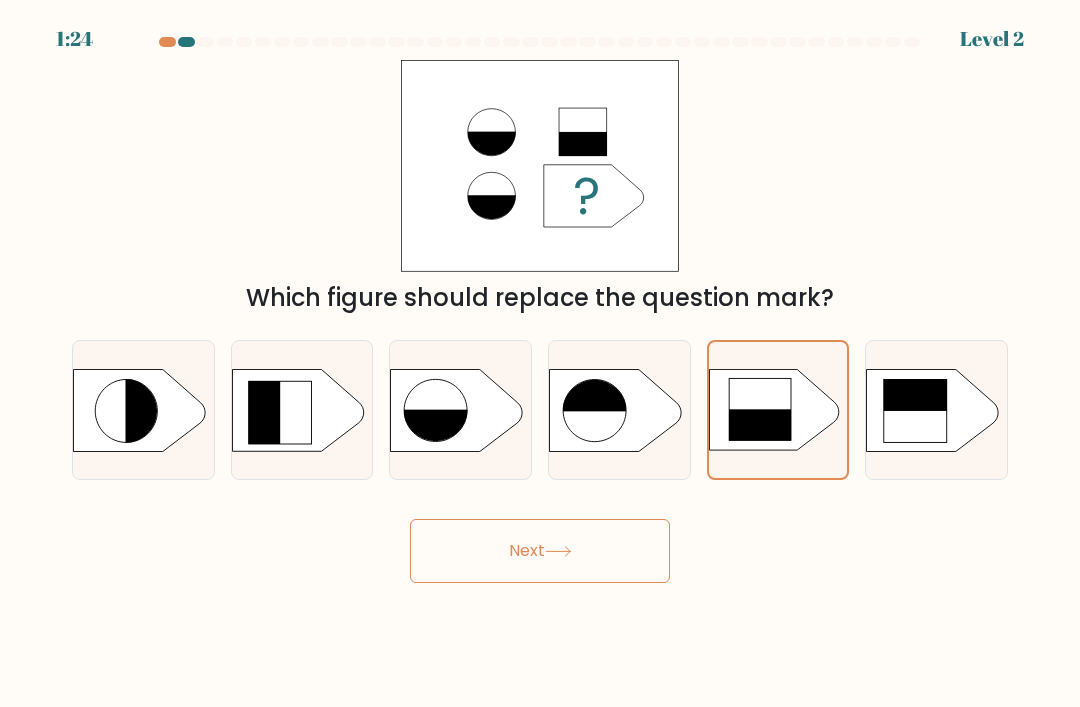 click at bounding box center [298, 410] 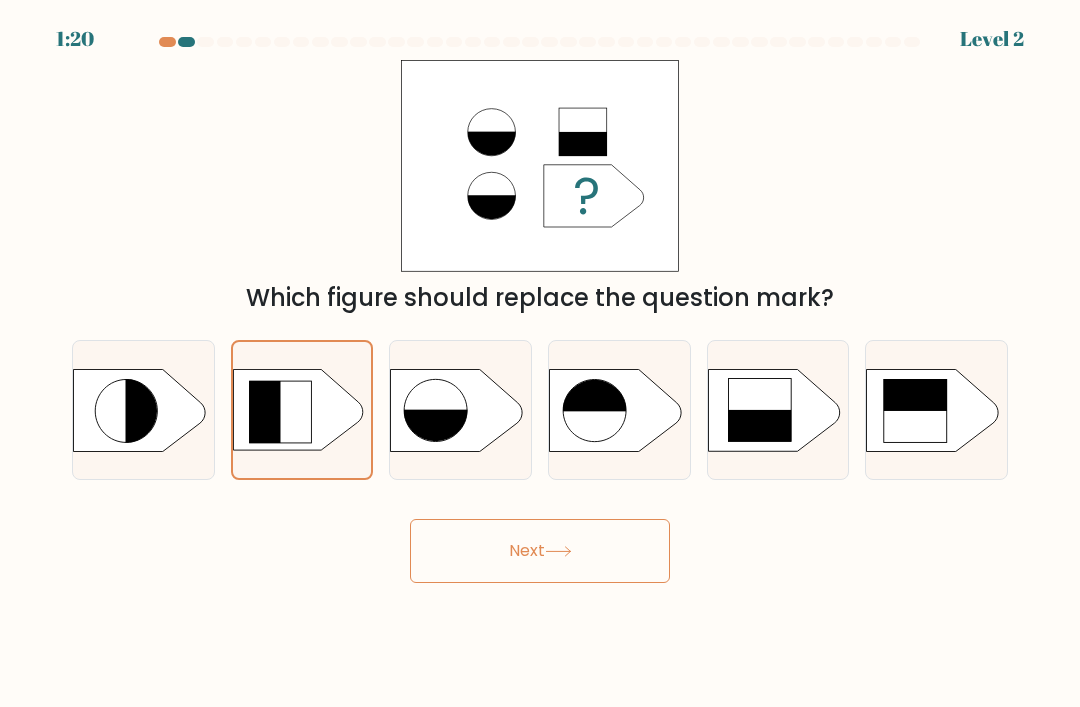 click on "Next" at bounding box center (540, 551) 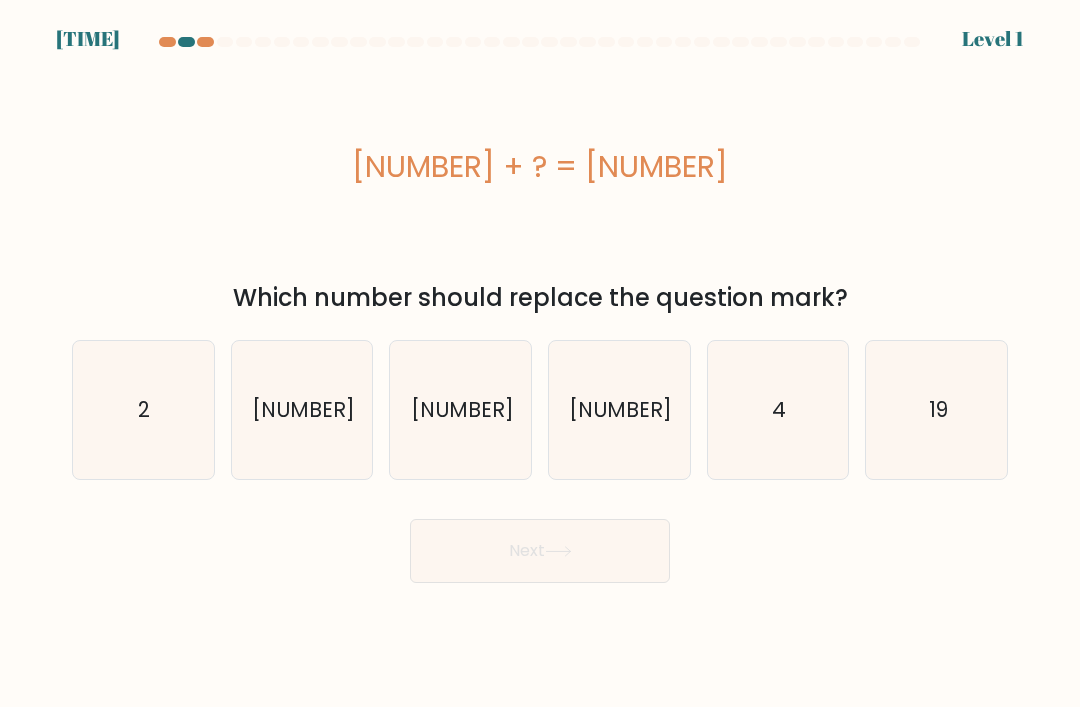 click on "19" at bounding box center (937, 409) 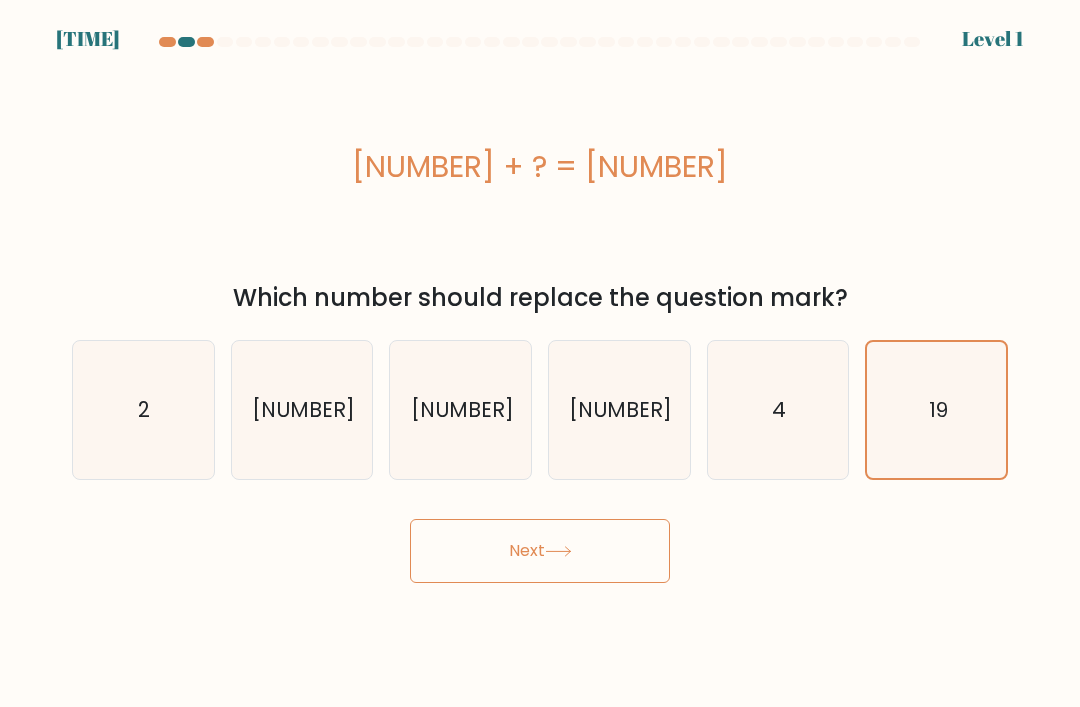 click on "Next" at bounding box center [540, 551] 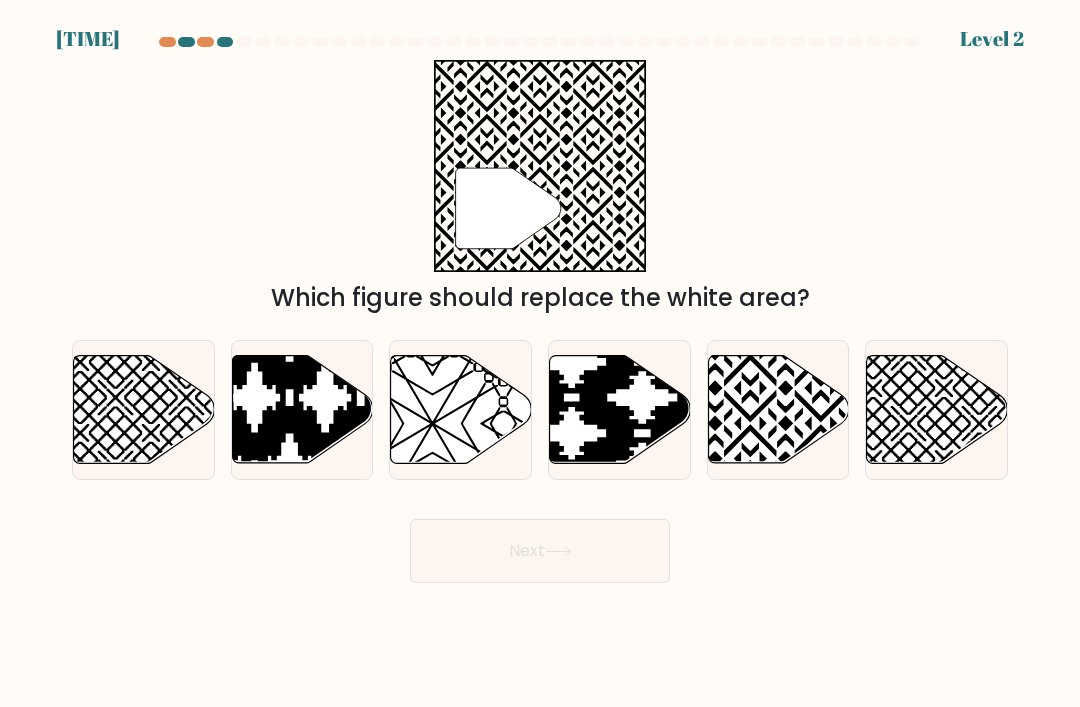 click at bounding box center (821, 353) 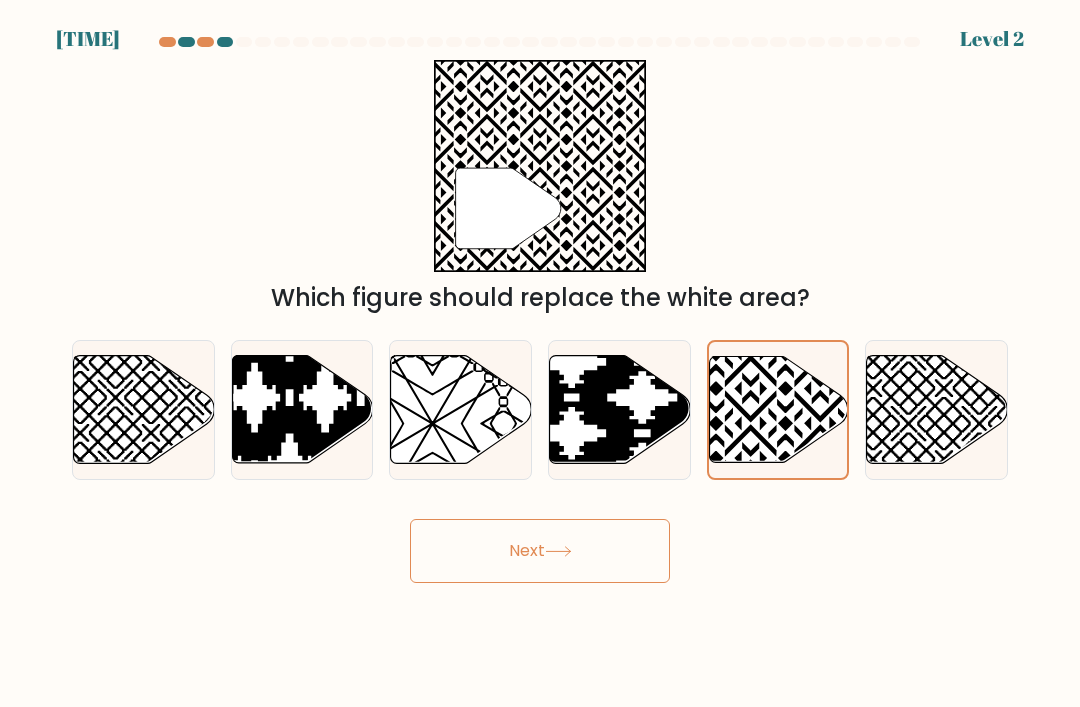 click on "Next" at bounding box center [540, 551] 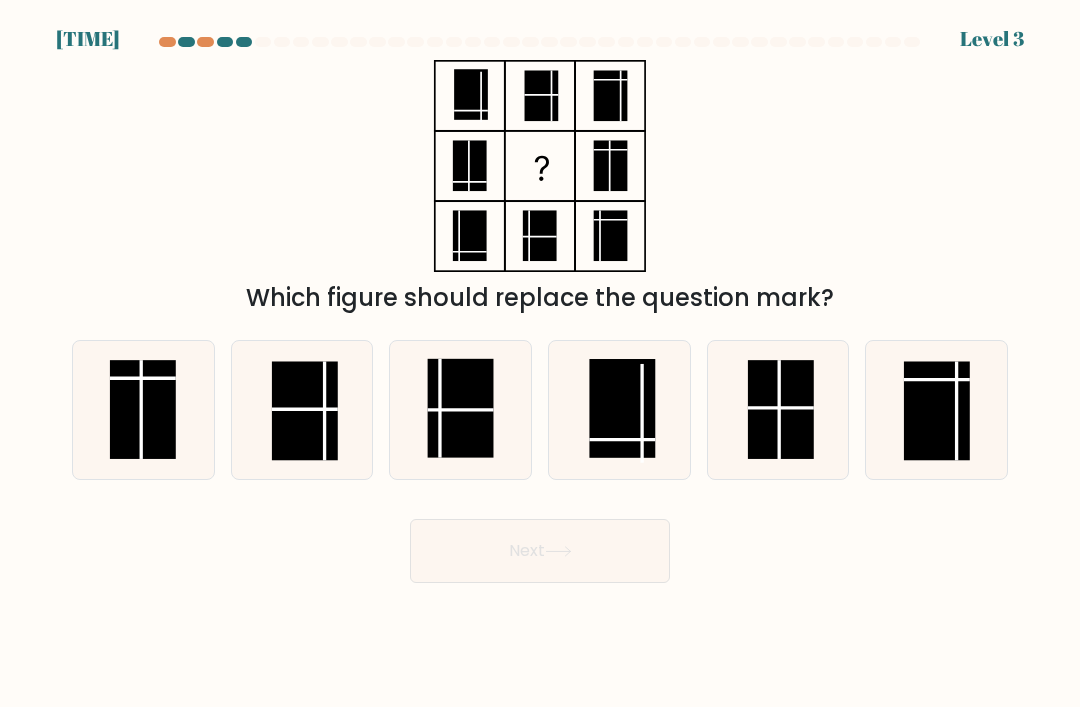click at bounding box center [460, 408] 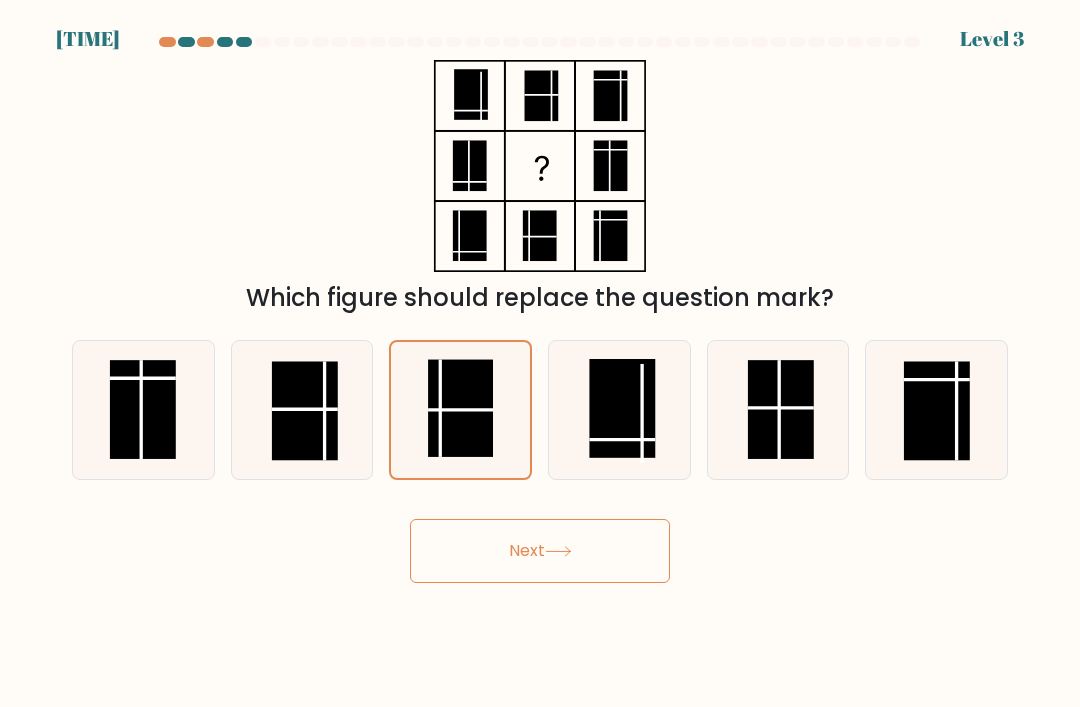 click on "Next" at bounding box center (540, 551) 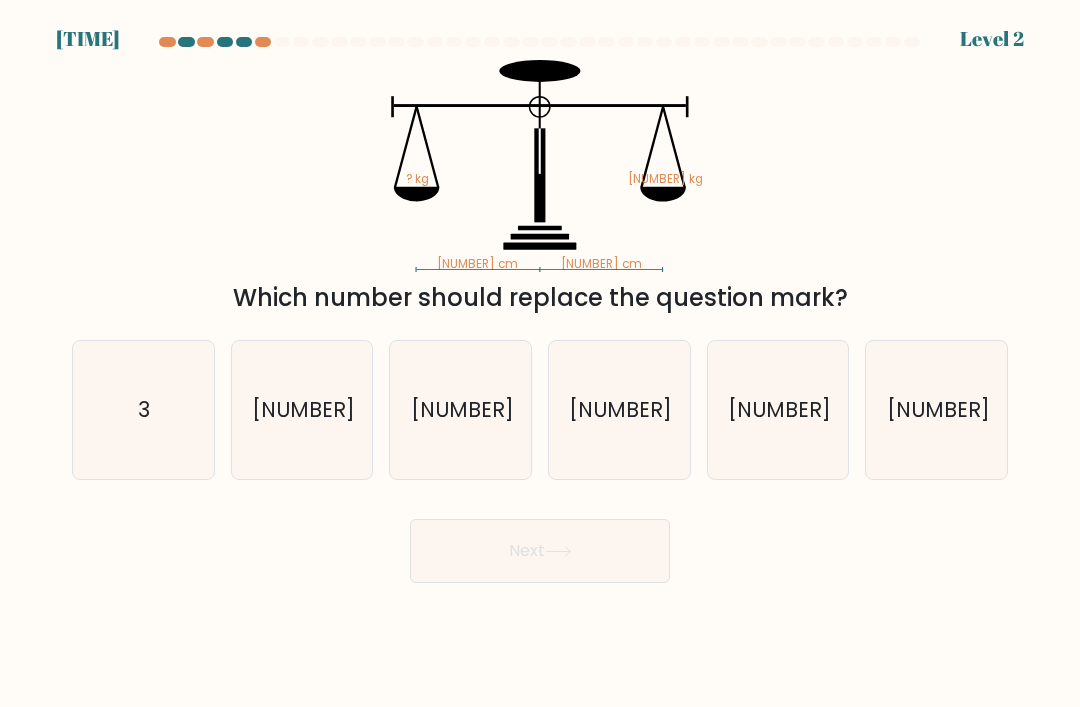 click on "3" at bounding box center [143, 410] 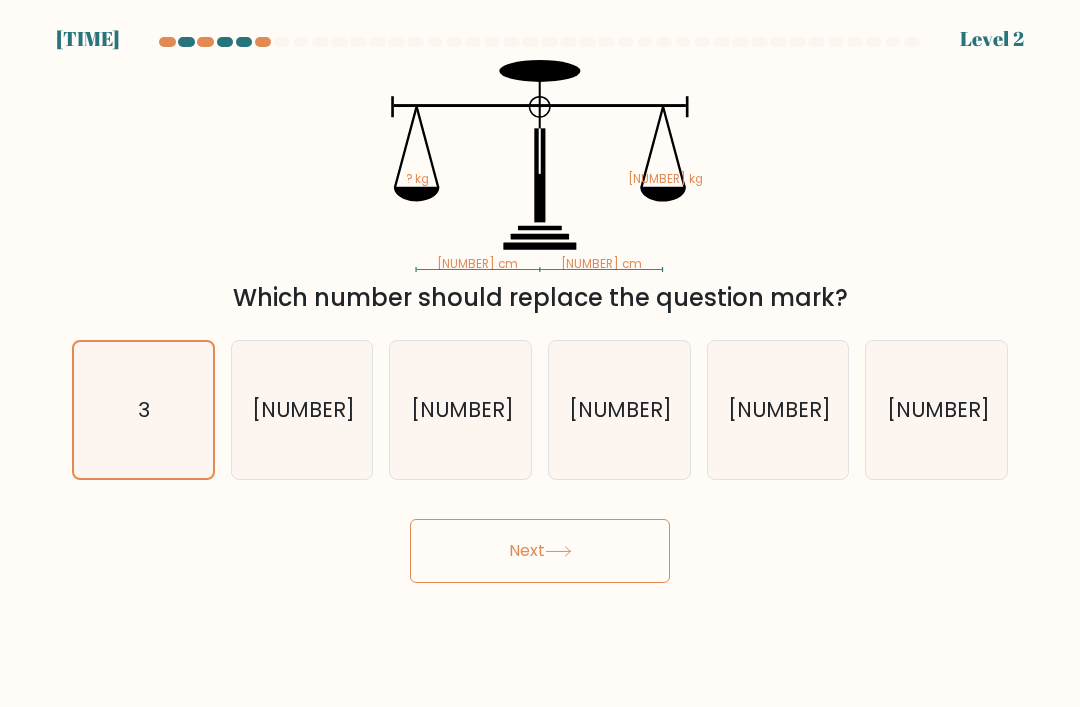 click on "Next" at bounding box center [540, 551] 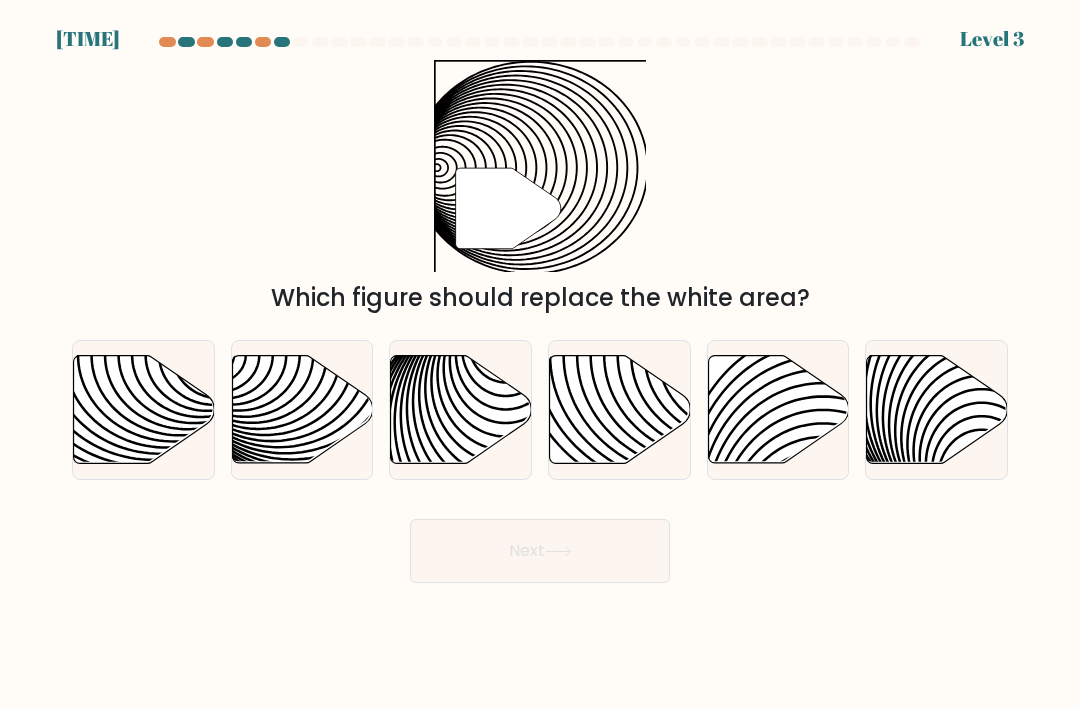 click at bounding box center (348, 355) 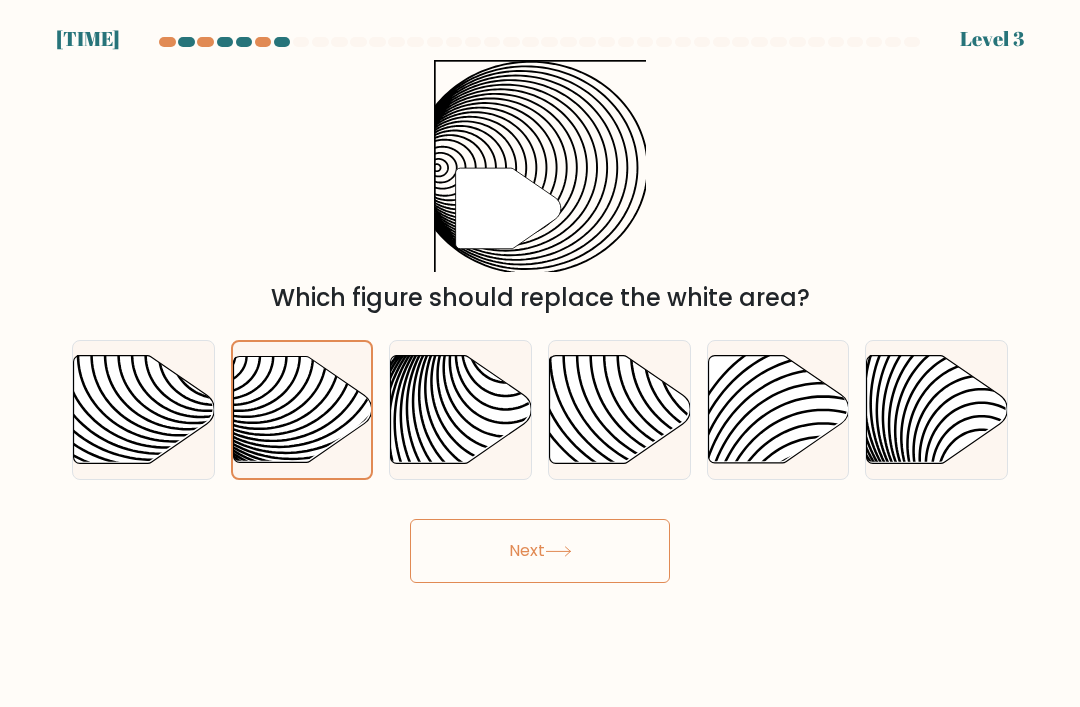 click at bounding box center [558, 551] 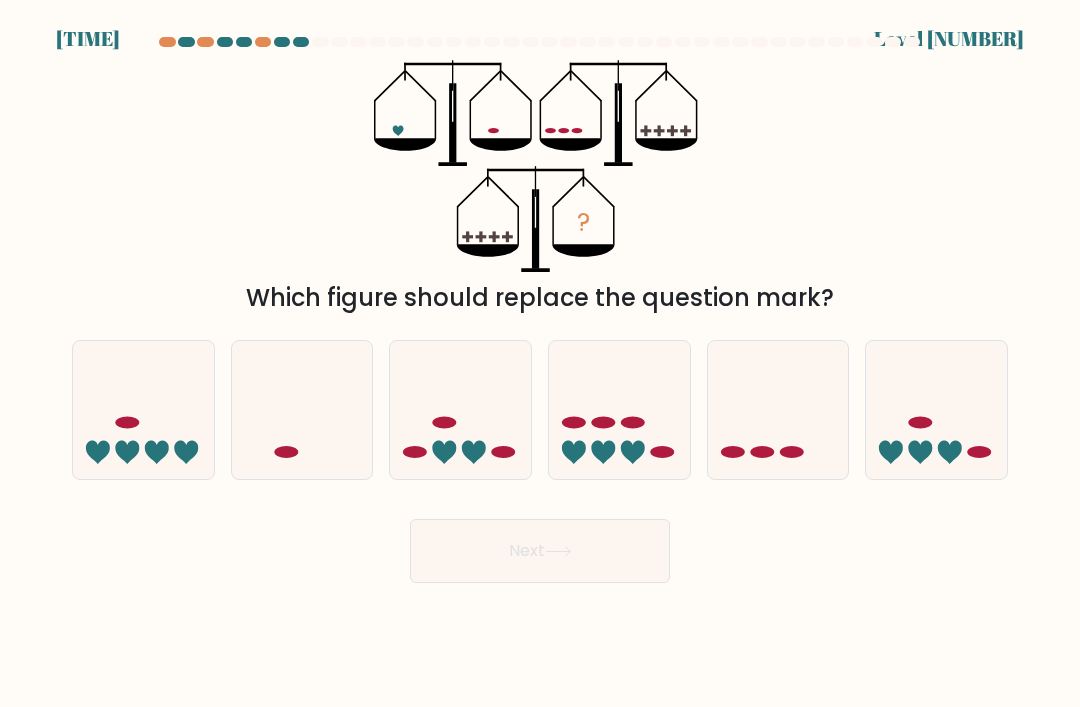 click at bounding box center [619, 410] 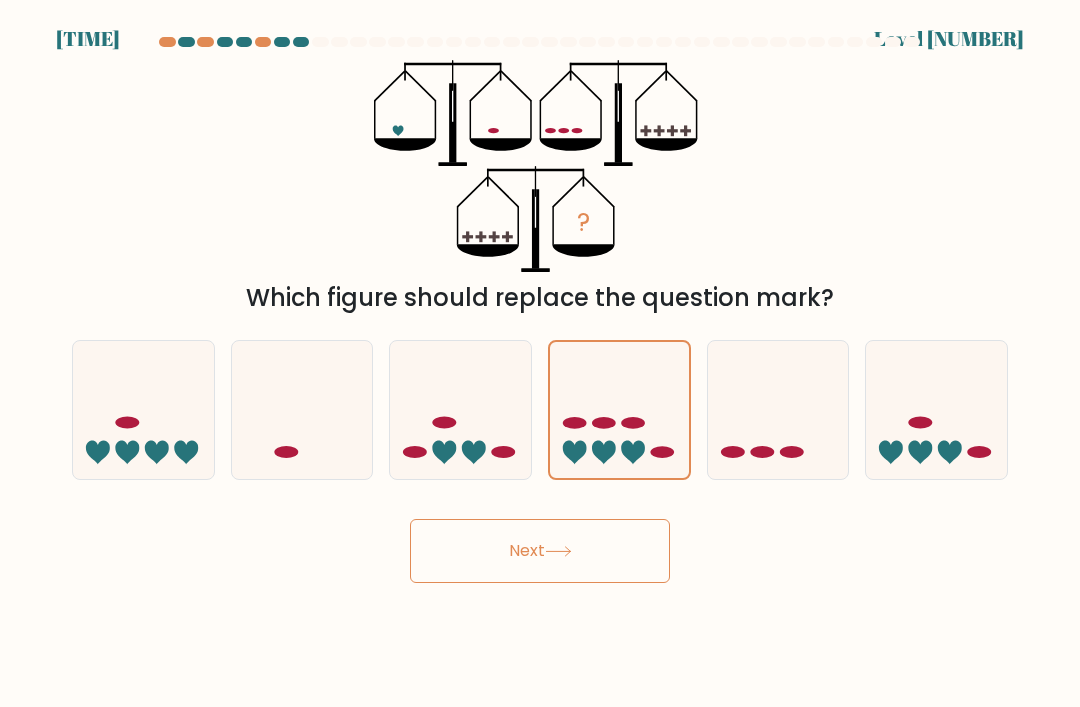 click on "Next" at bounding box center (540, 551) 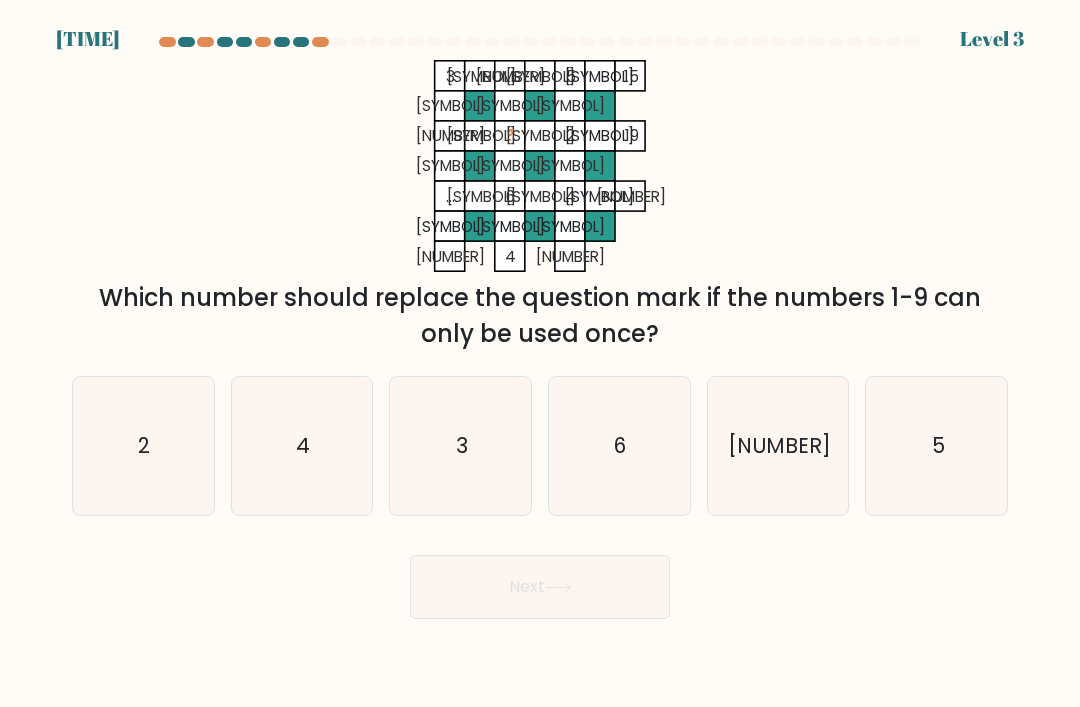click on "5" at bounding box center [937, 446] 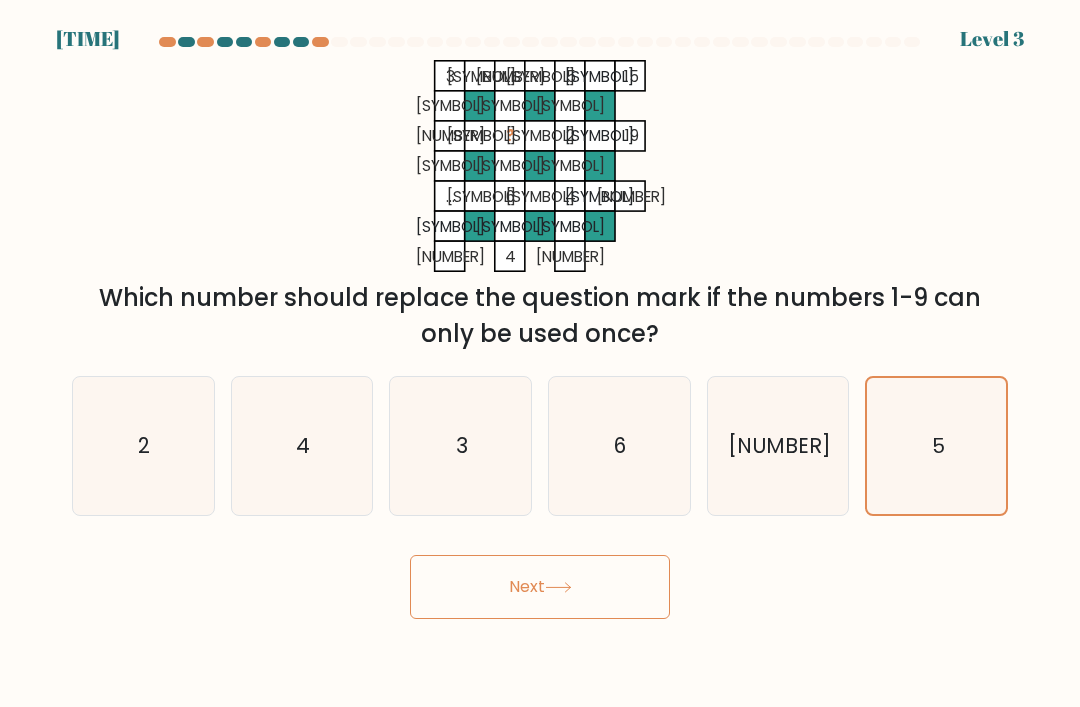 click on "[NUMBER]" at bounding box center [779, 445] 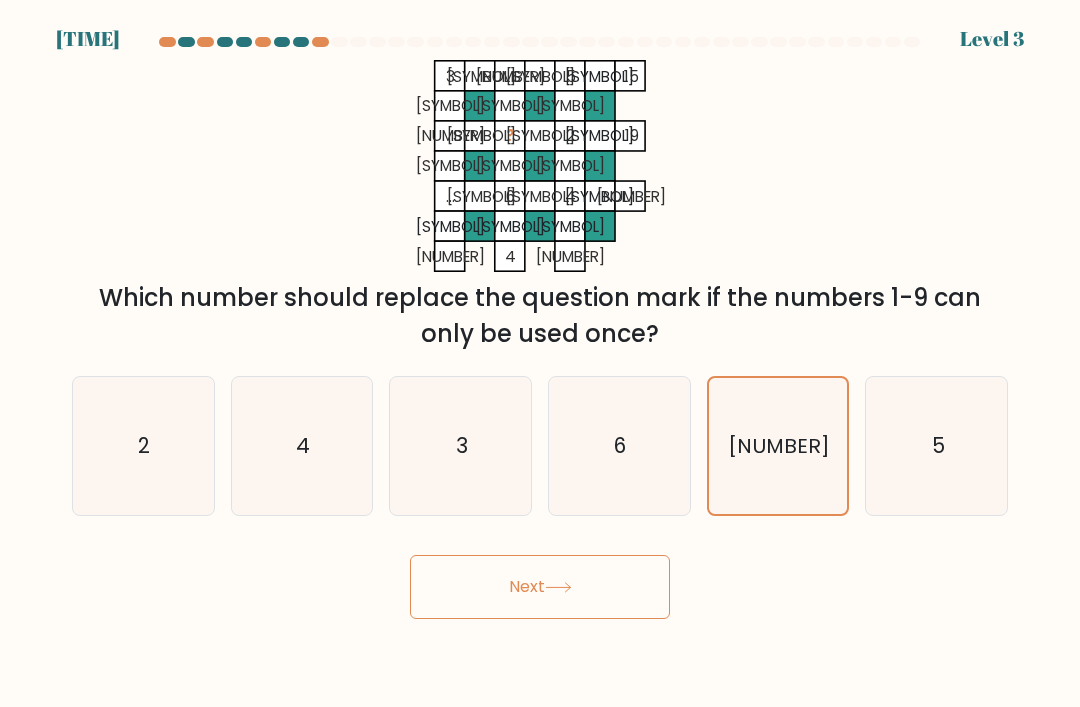 click on "Next" at bounding box center [540, 587] 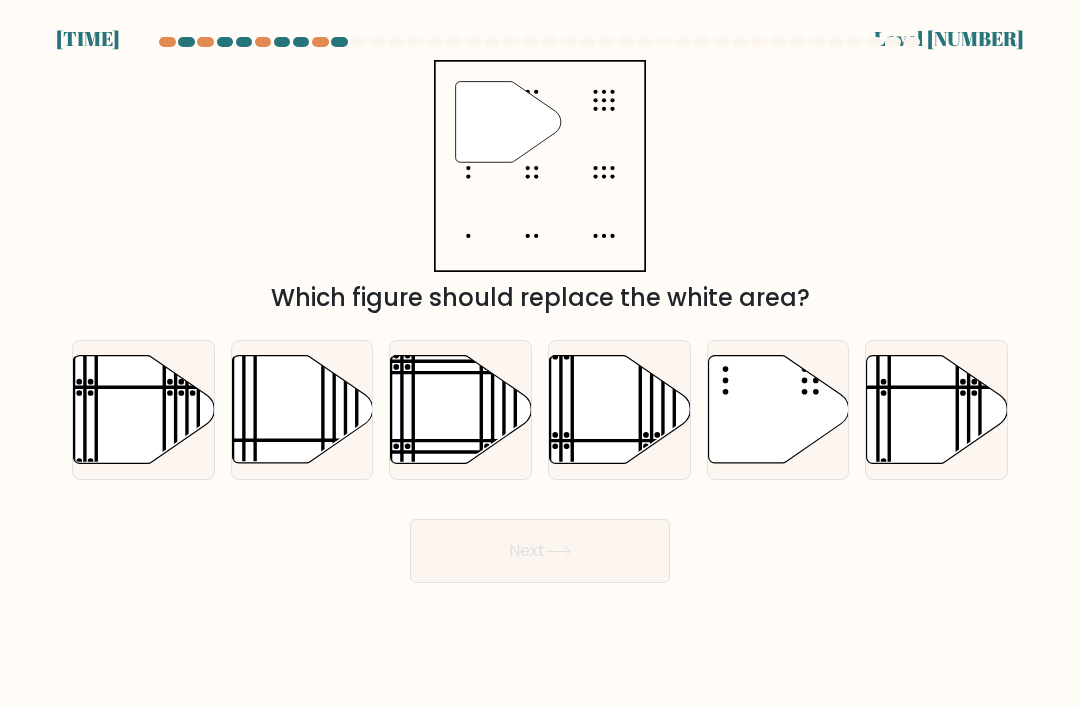 click at bounding box center (778, 410) 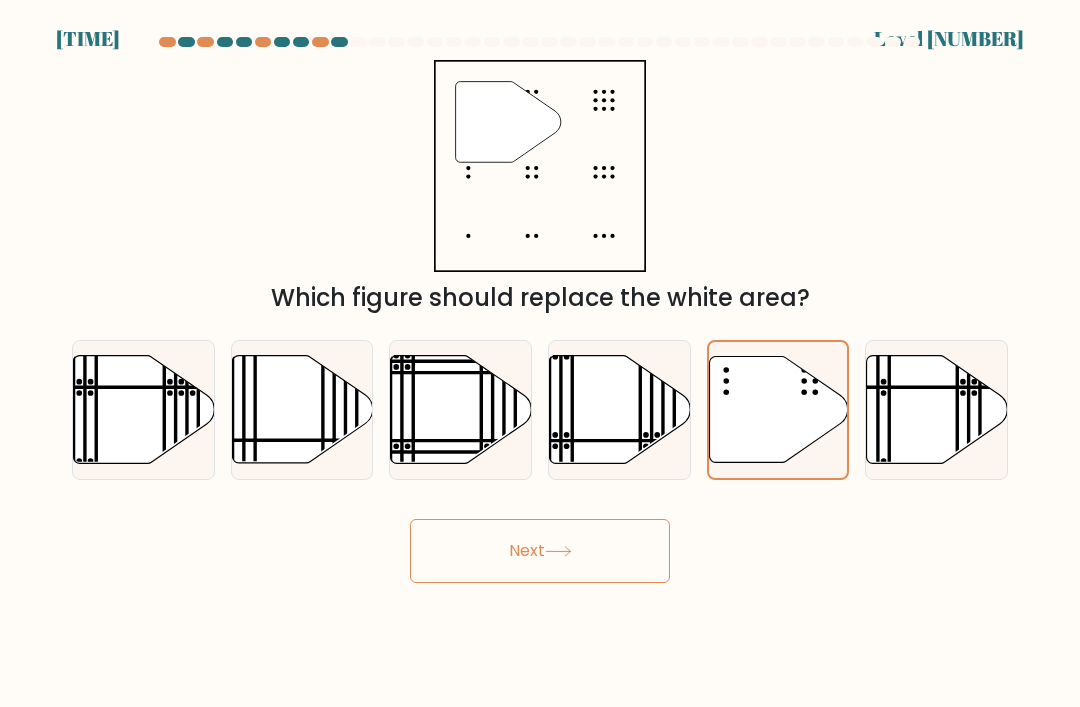 click on "Next" at bounding box center [540, 551] 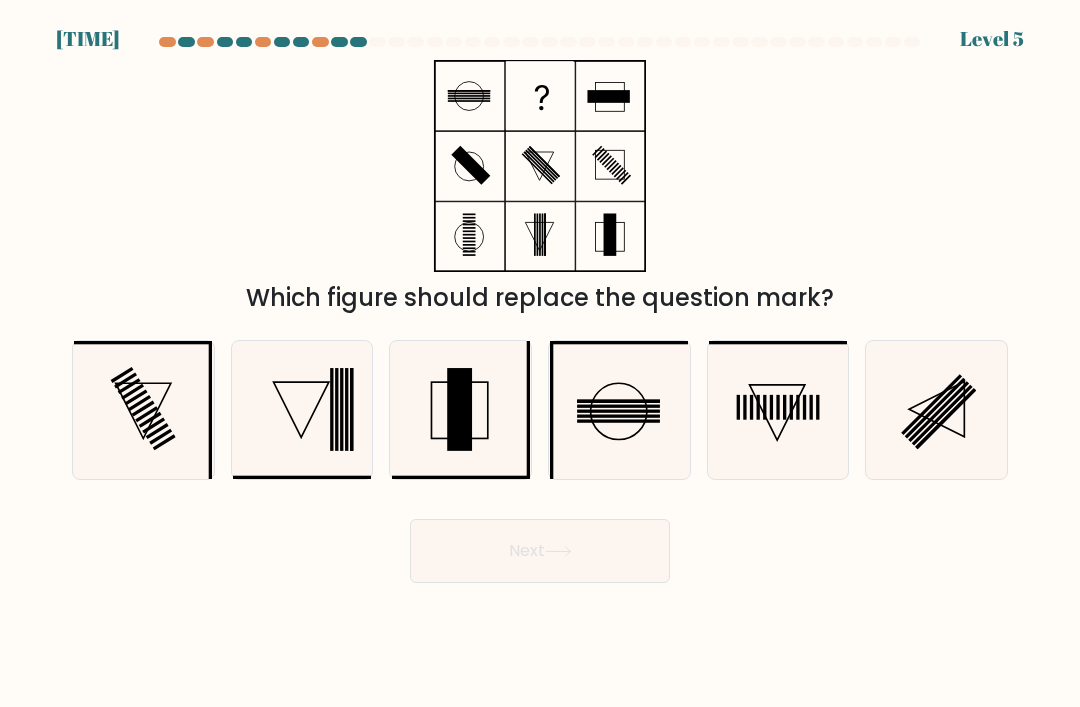 click at bounding box center (776, 412) 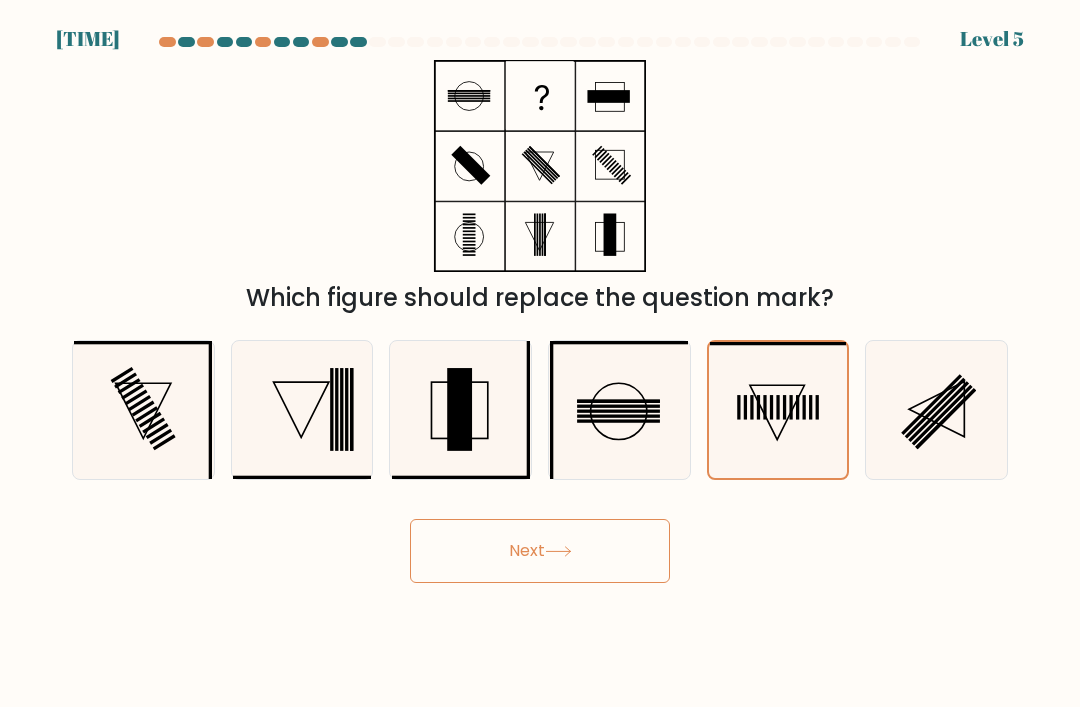 click on "Next" at bounding box center (540, 551) 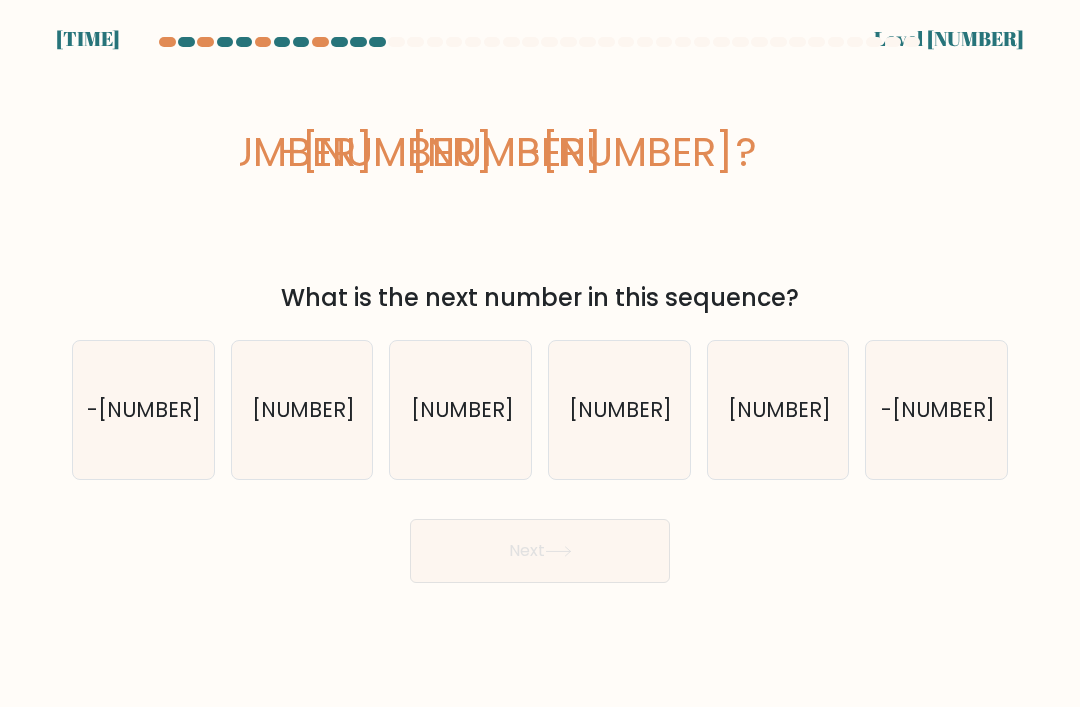 click on "-[NUMBER]" at bounding box center [143, 410] 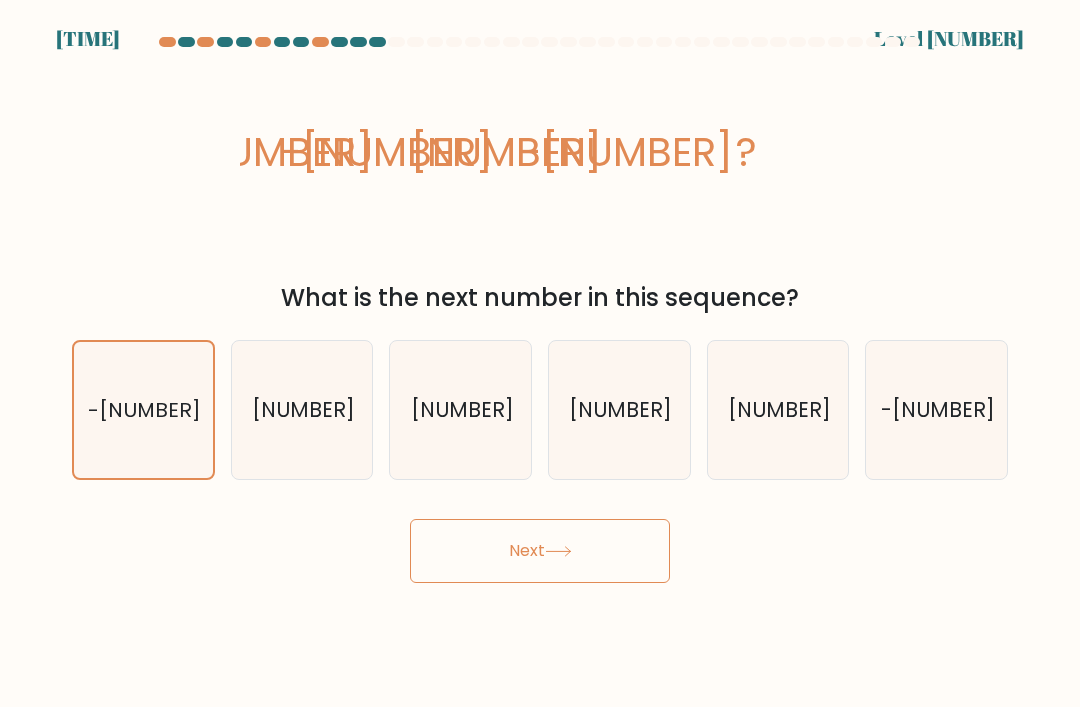 click on "Next" at bounding box center (540, 551) 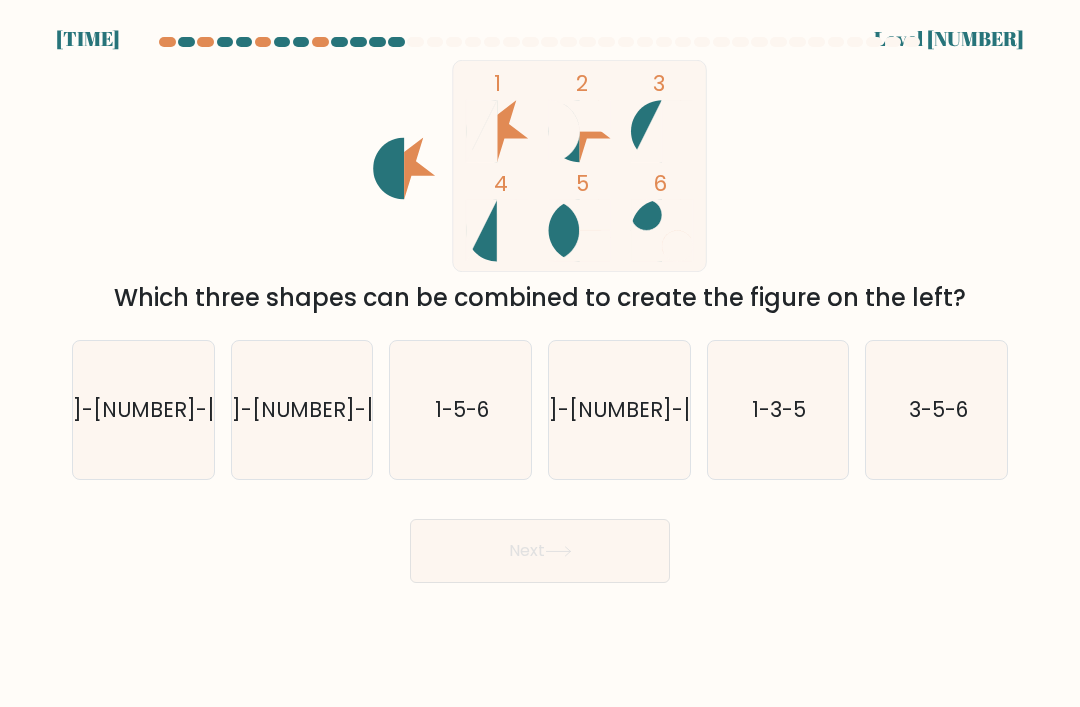 click on "[NUMBER]-[NUMBER]-[NUMBER]" at bounding box center [619, 410] 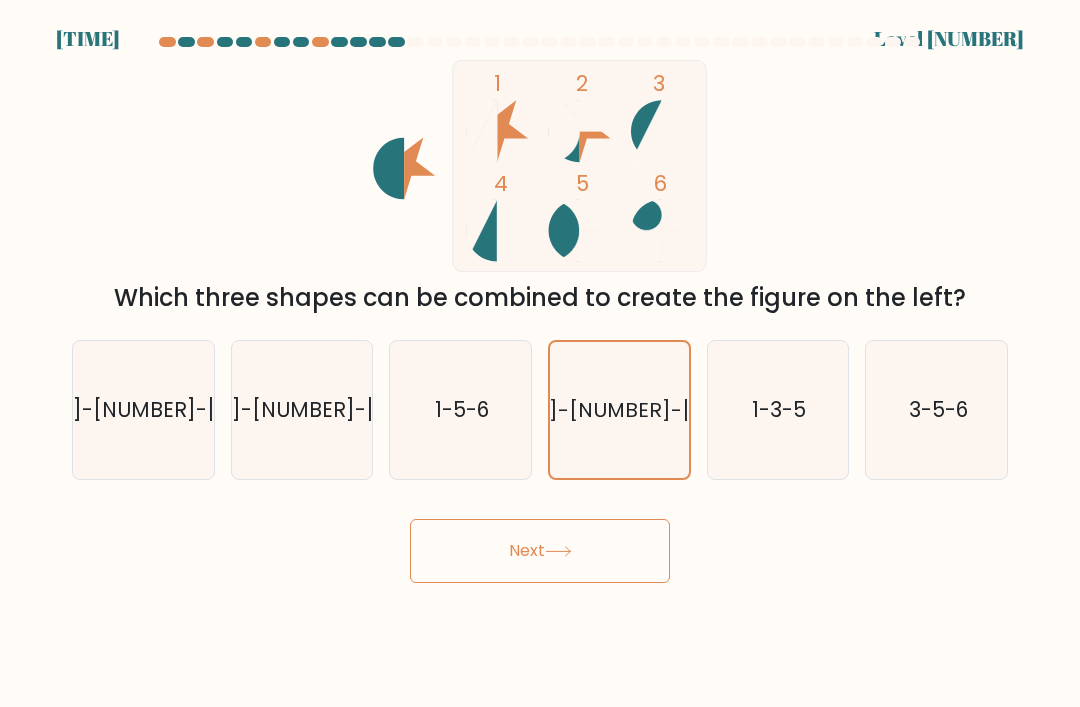 click on "Next" at bounding box center [540, 551] 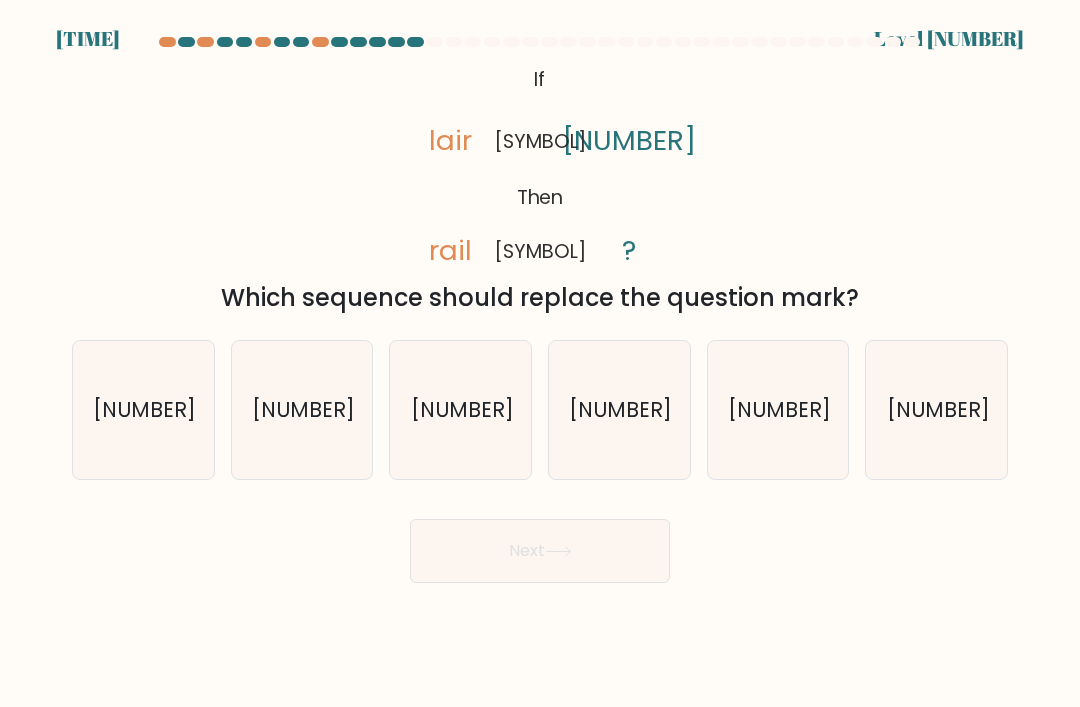 click on "[NUMBER]" at bounding box center (619, 410) 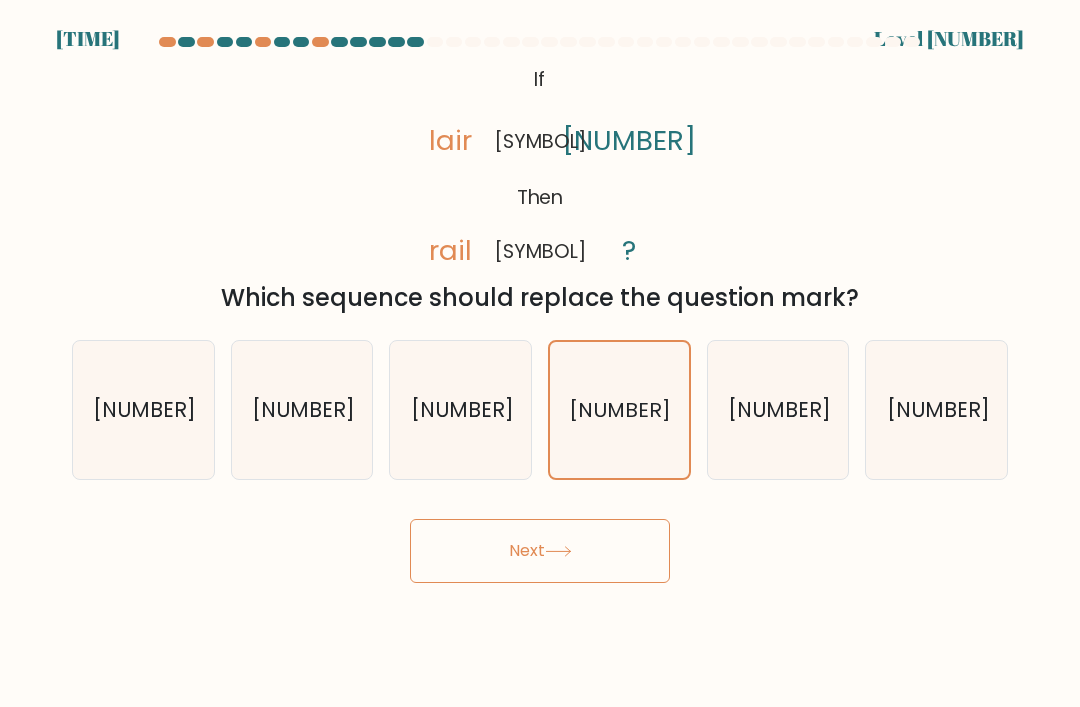 click on "Next" at bounding box center [540, 551] 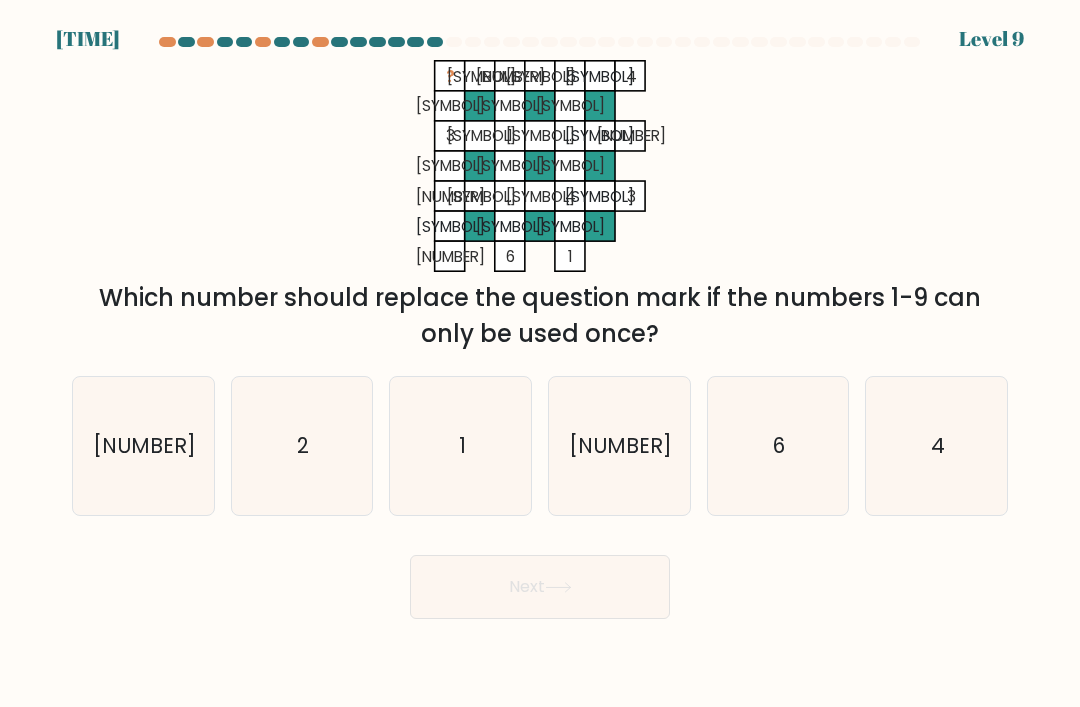 click on "6" at bounding box center [778, 446] 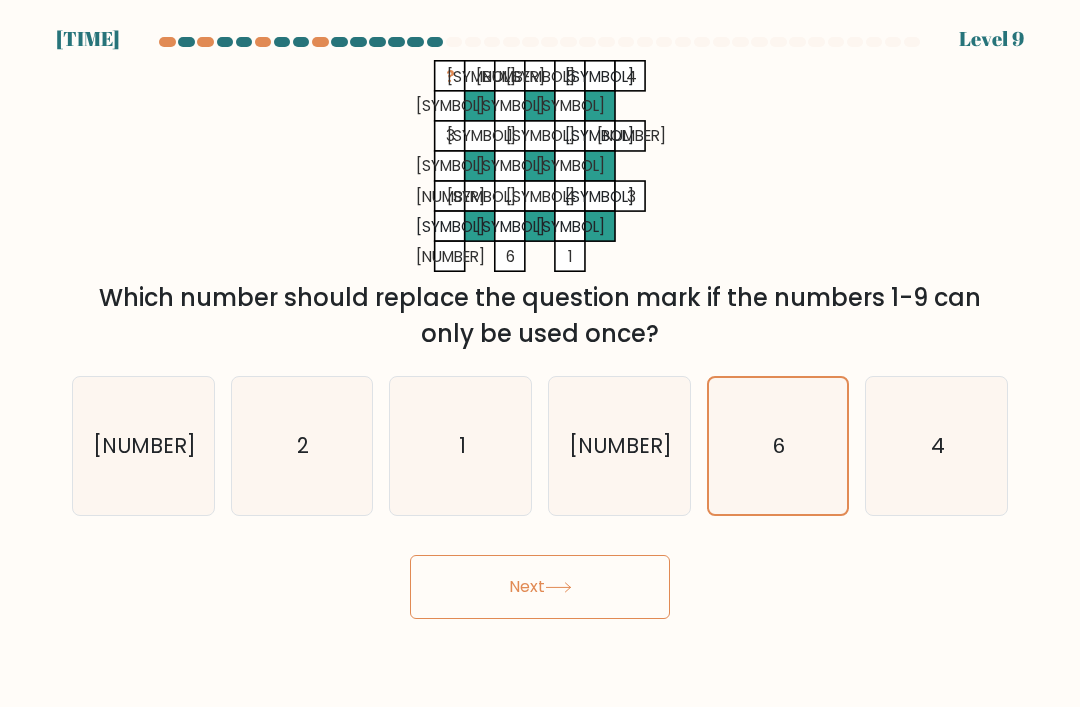 click on "Next" at bounding box center (540, 587) 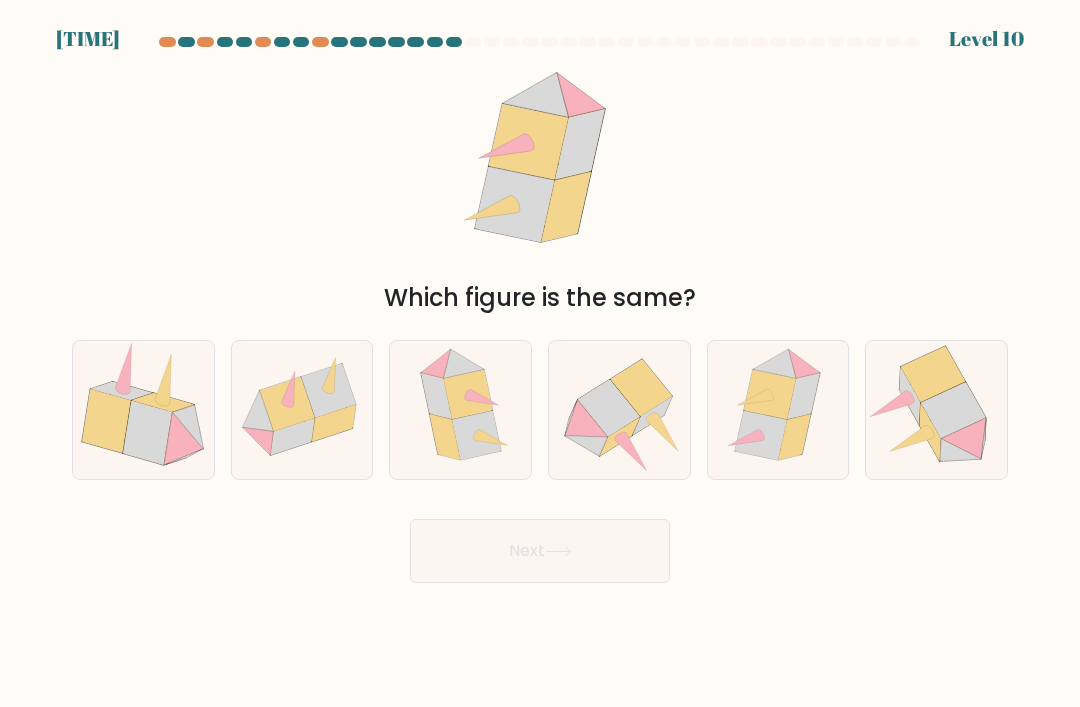 click at bounding box center (461, 410) 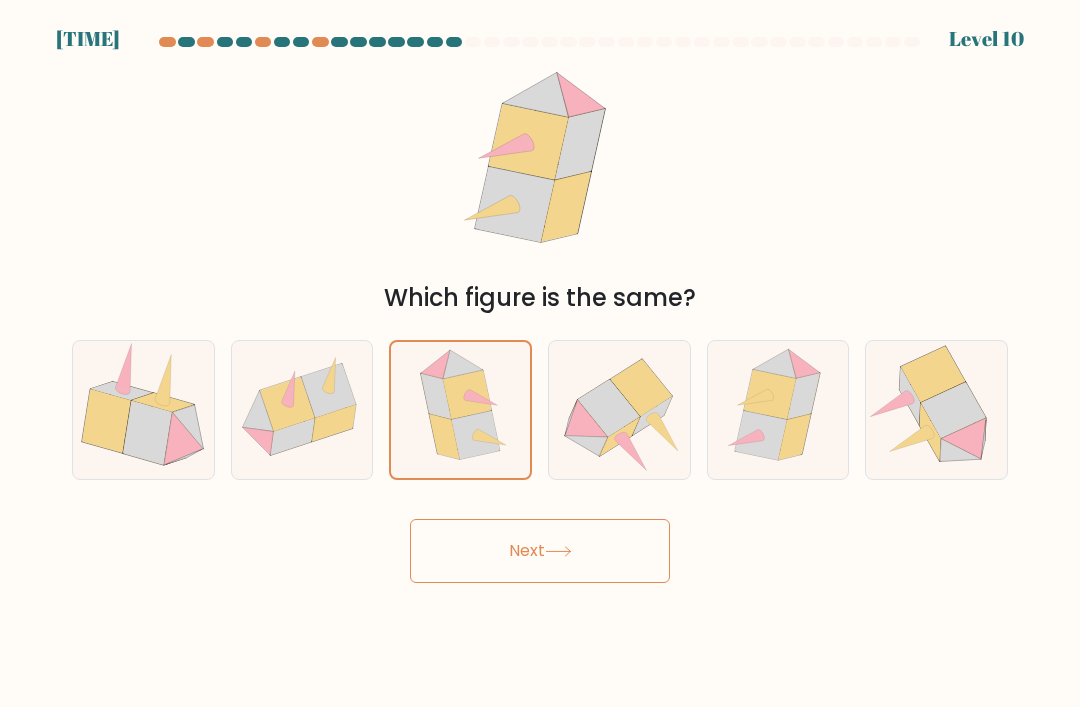 click on "Next" at bounding box center (540, 551) 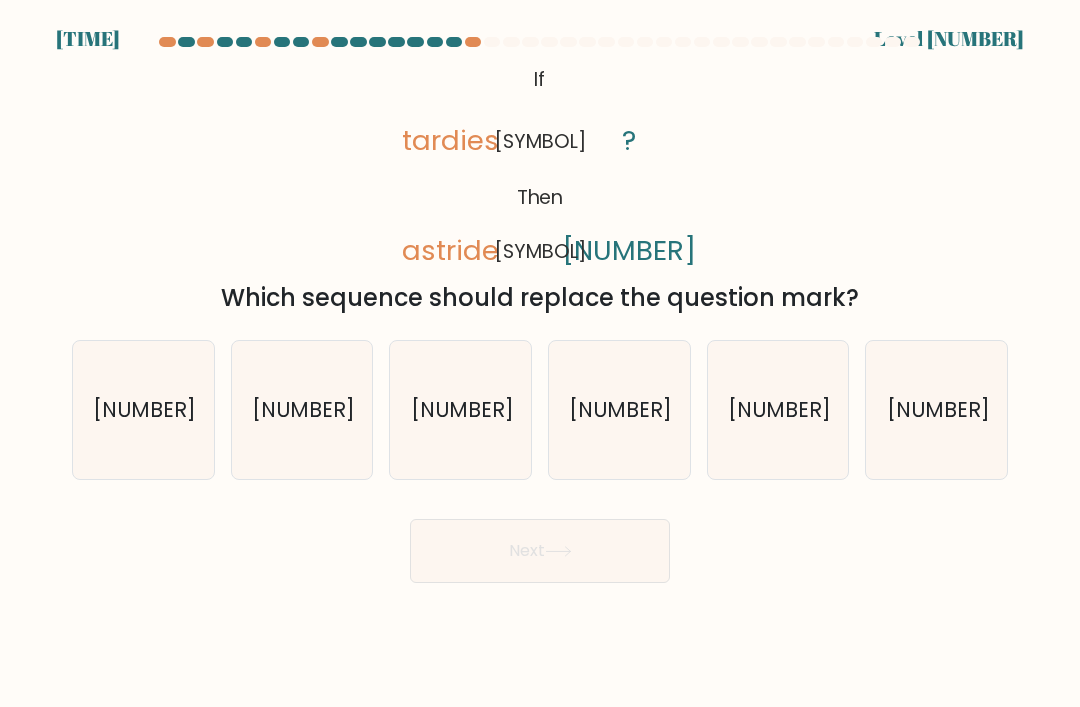 click on "[NUMBER]" at bounding box center [778, 410] 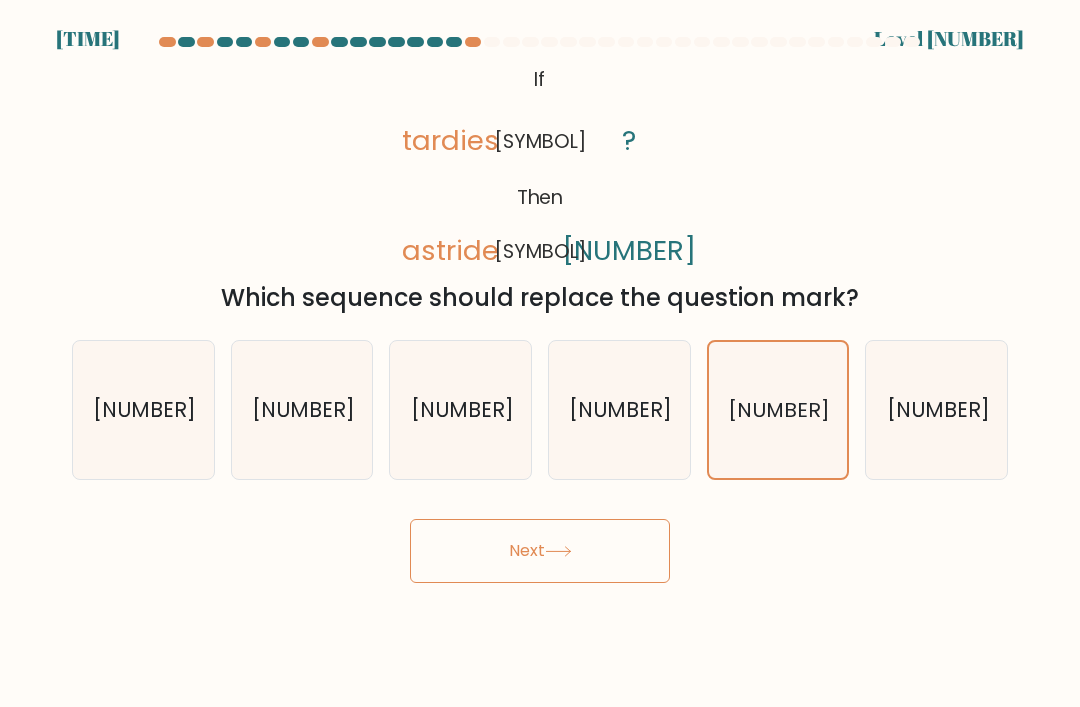 click on "Next" at bounding box center (540, 551) 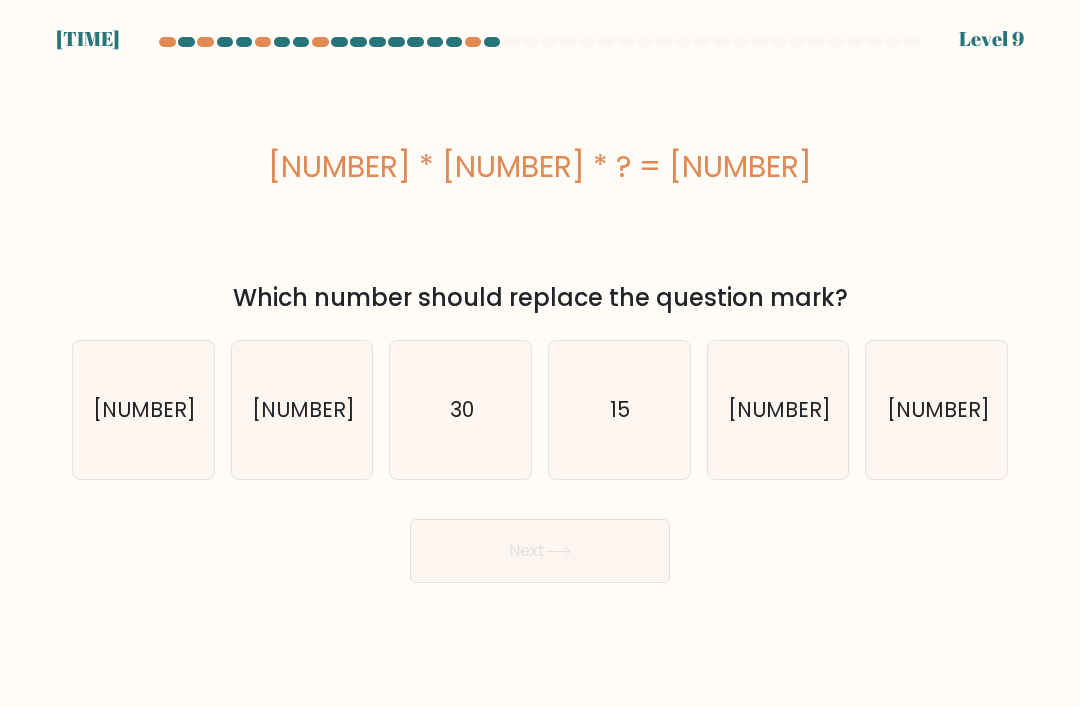click on "15" at bounding box center [619, 410] 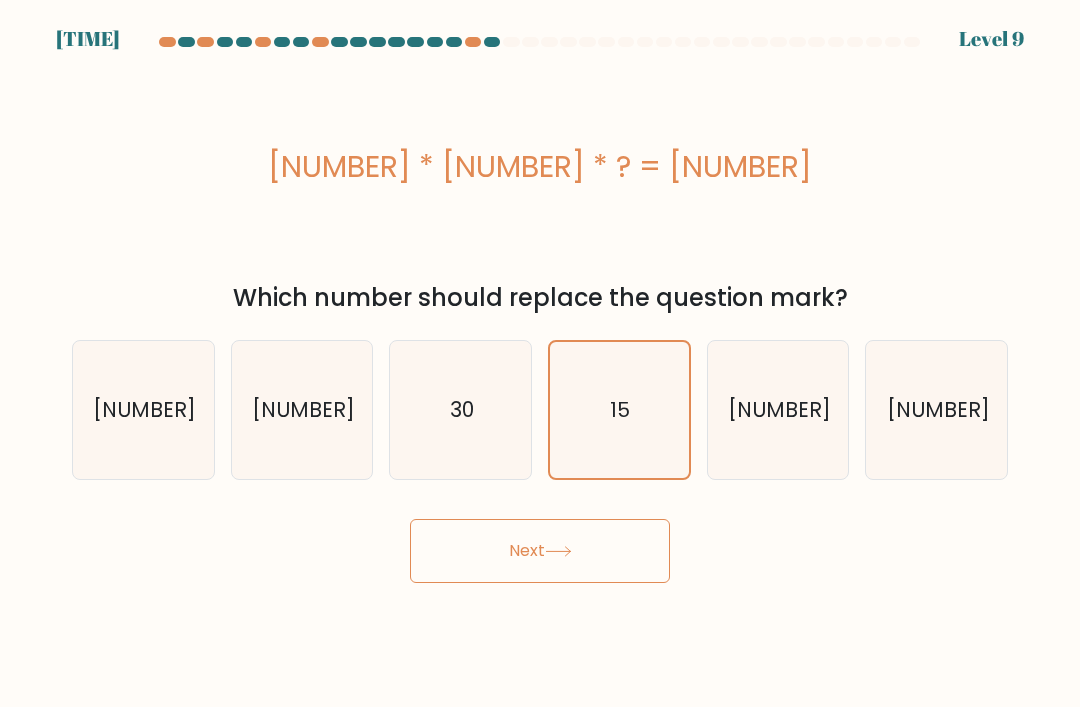 click on "Next" at bounding box center (540, 551) 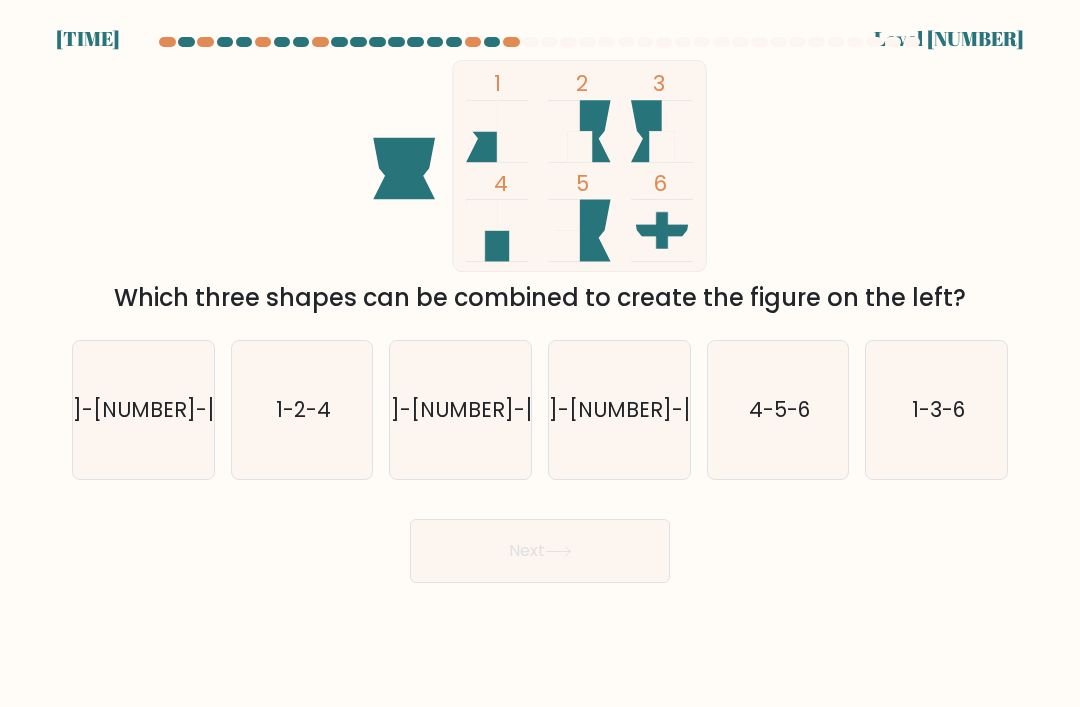 click on "[NUMBER]-[NUMBER]-[NUMBER]" at bounding box center (619, 410) 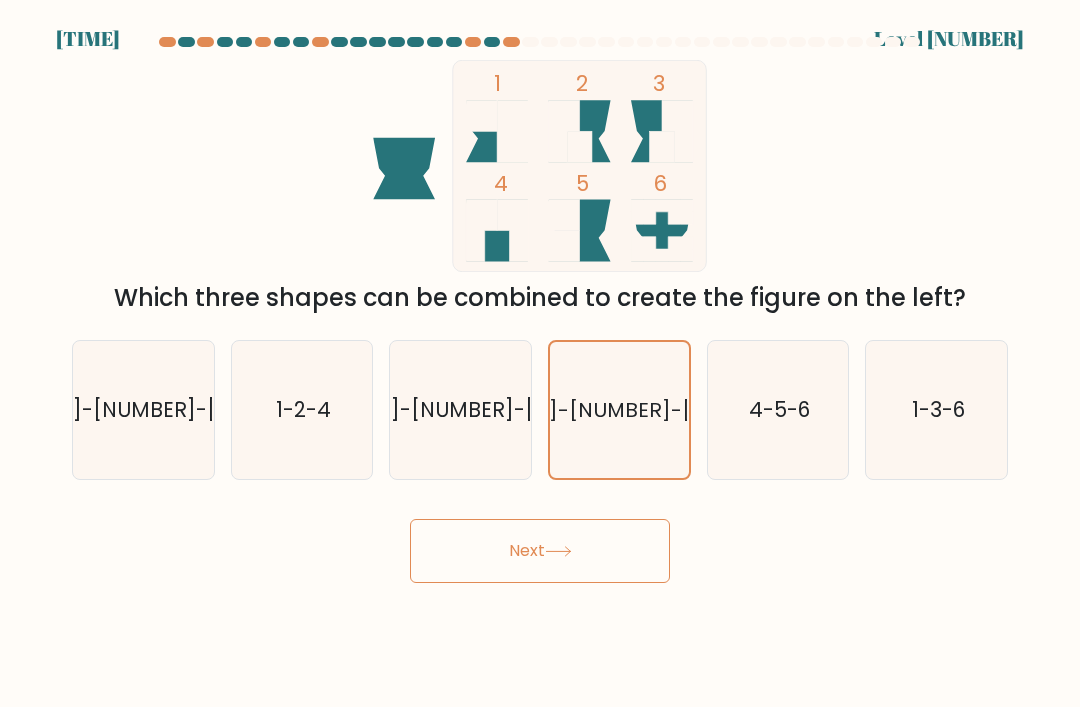 click on "Next" at bounding box center (540, 551) 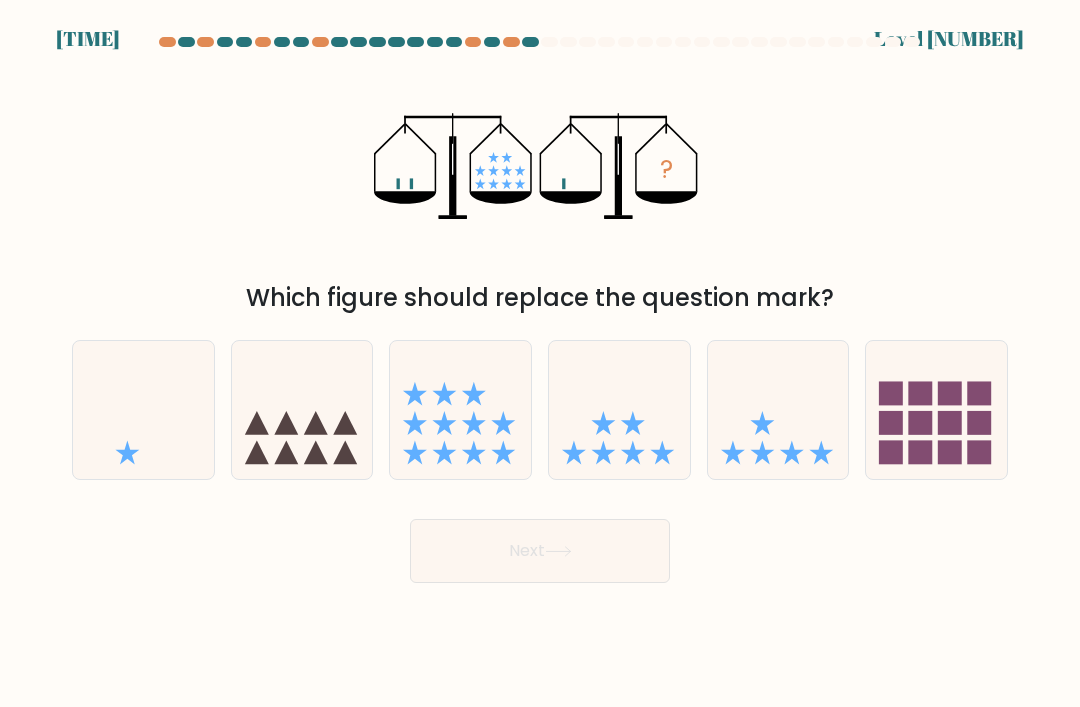 click at bounding box center (493, 184) 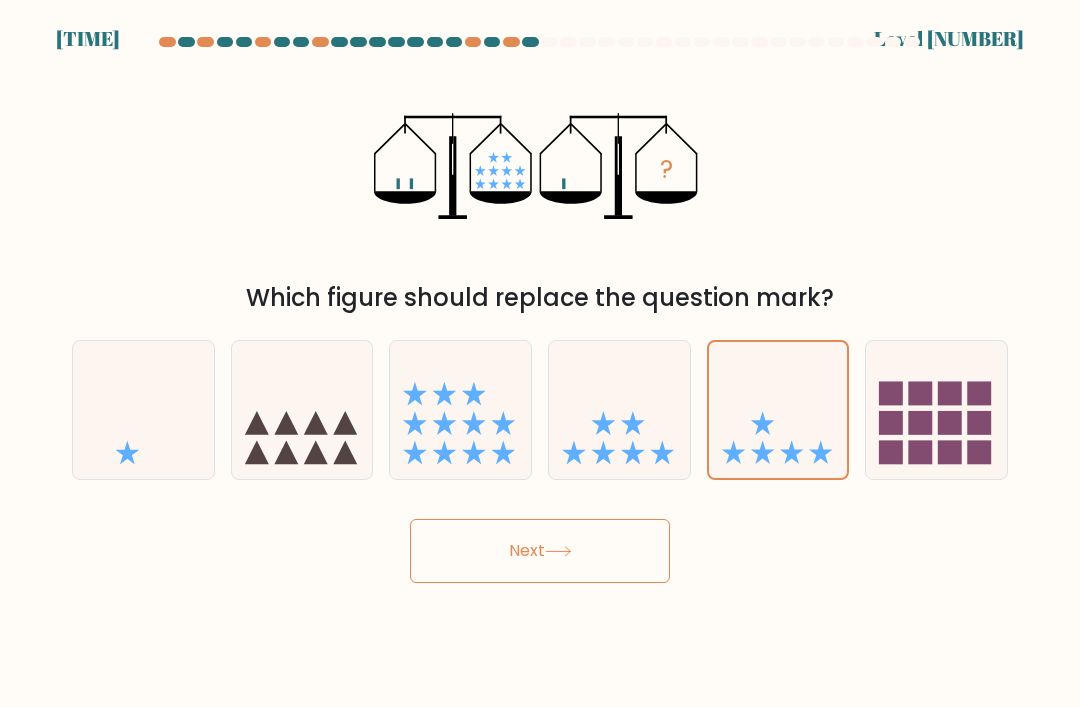 click on "Next" at bounding box center (540, 551) 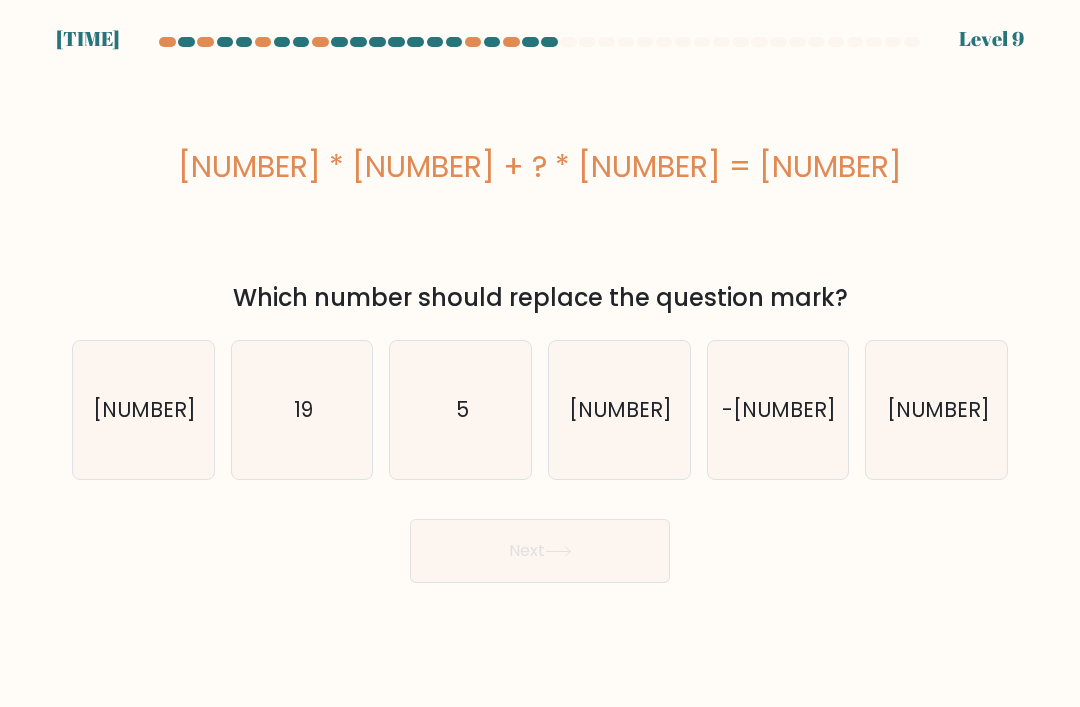 click on "-[NUMBER]" at bounding box center [778, 410] 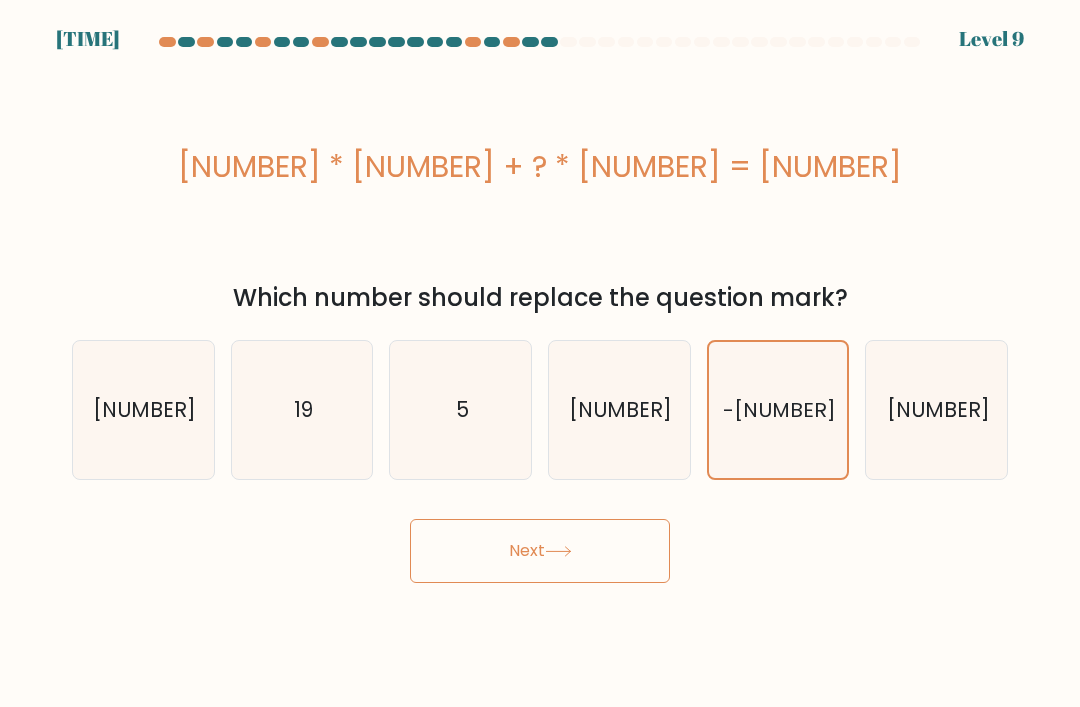 click on "Next" at bounding box center [540, 551] 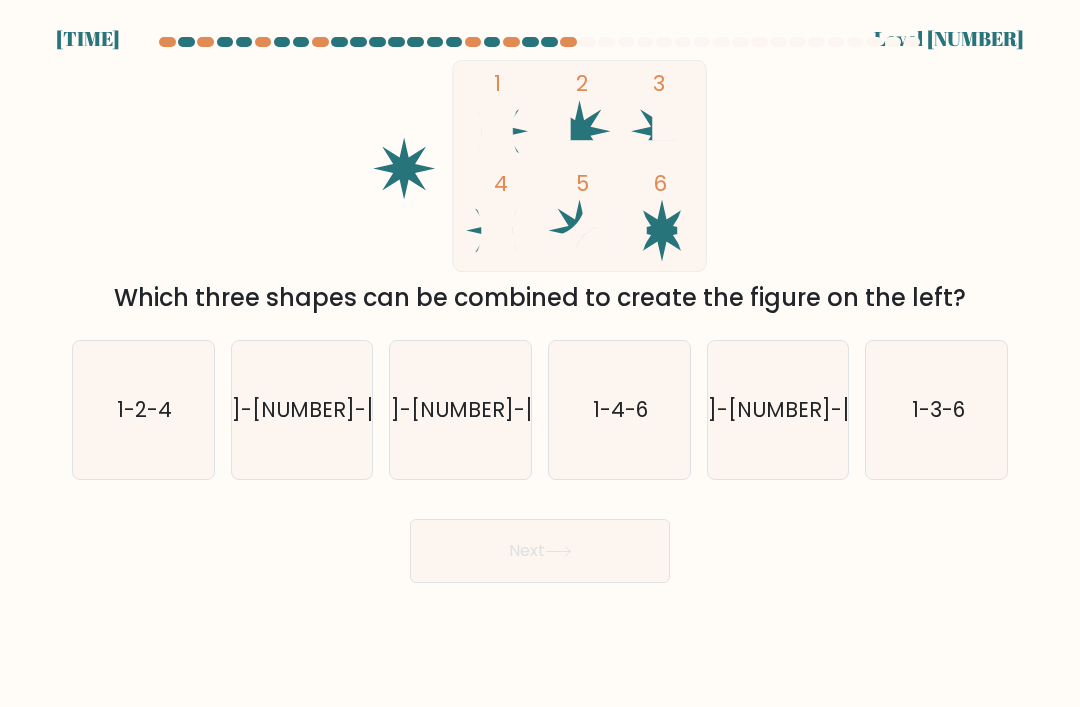 click on "1-4-6" at bounding box center [619, 410] 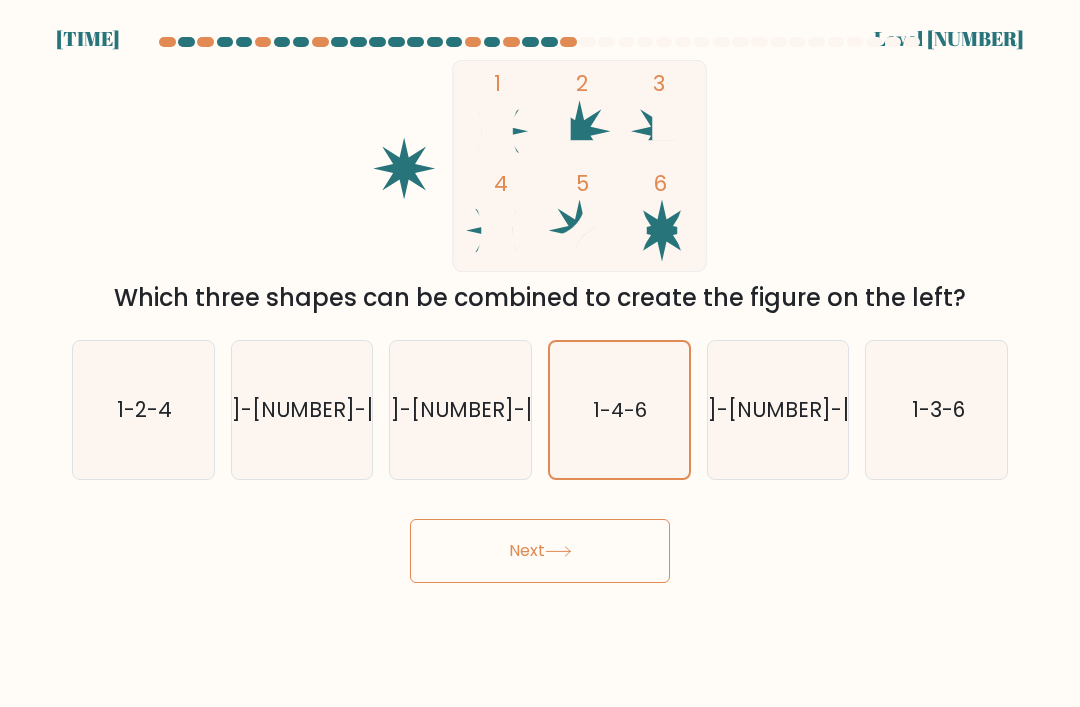 click on "Next" at bounding box center [540, 551] 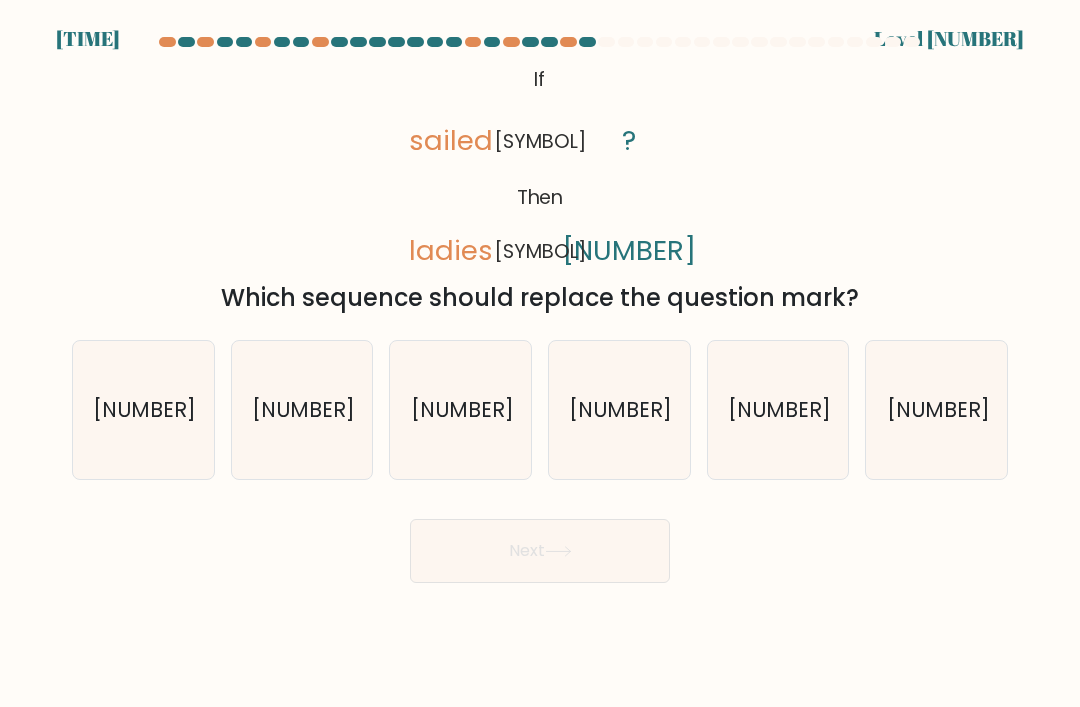 click on "[NUMBER]" at bounding box center (144, 409) 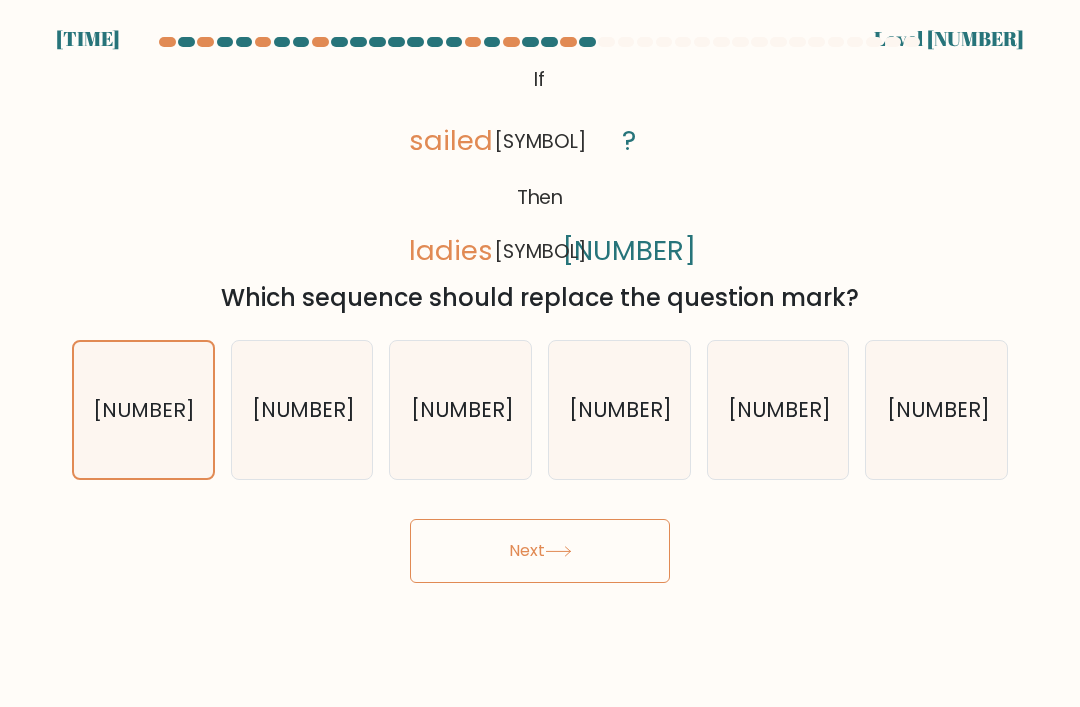 click on "Next" at bounding box center [540, 551] 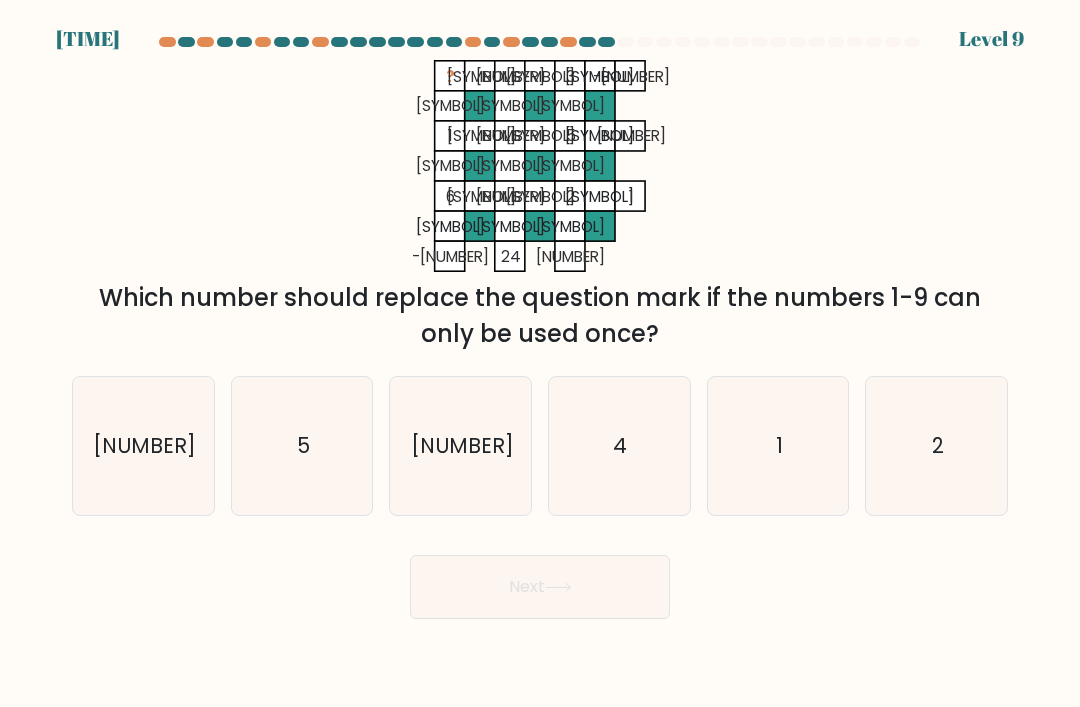 click on "4" at bounding box center [619, 446] 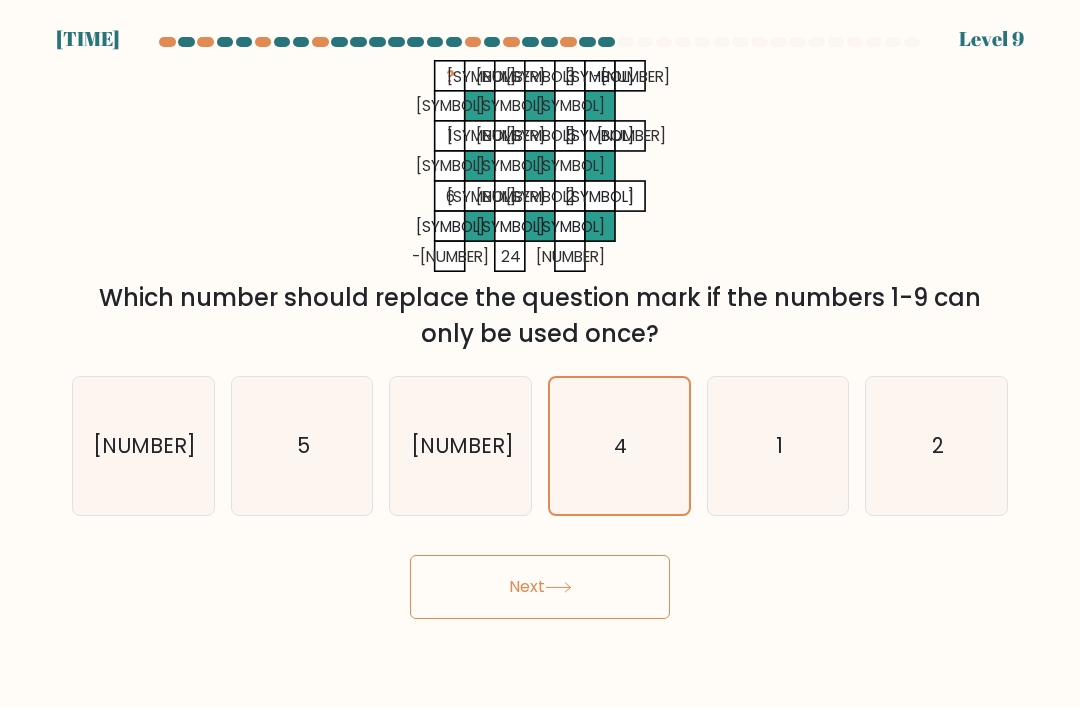 click at bounding box center [558, 587] 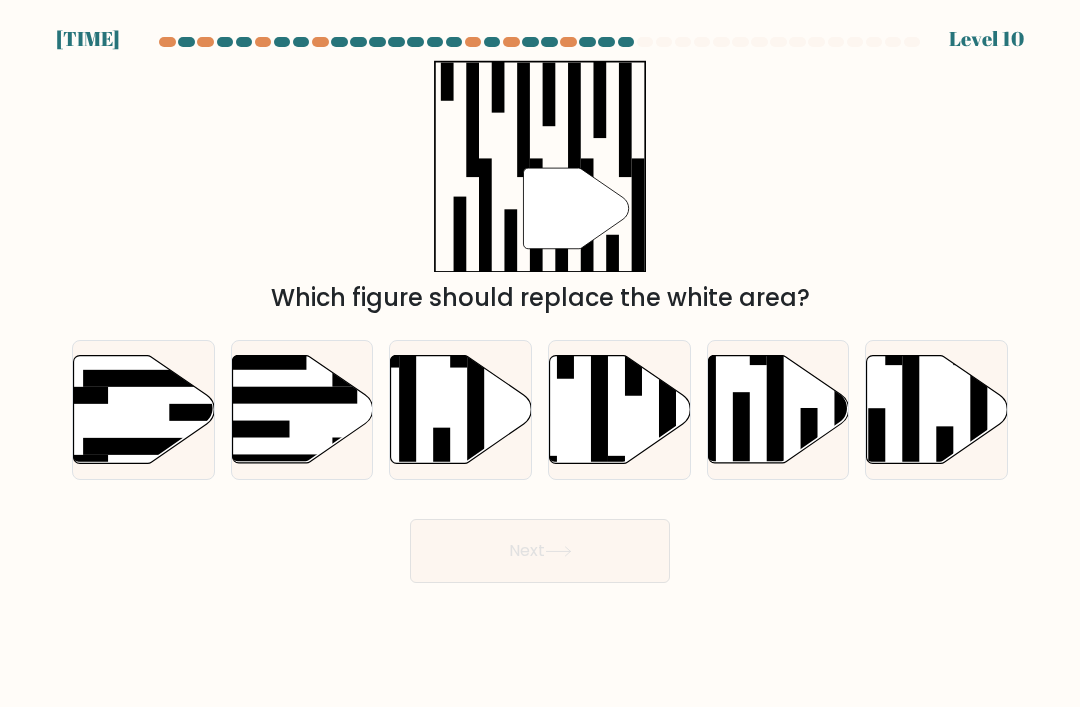 click at bounding box center (461, 410) 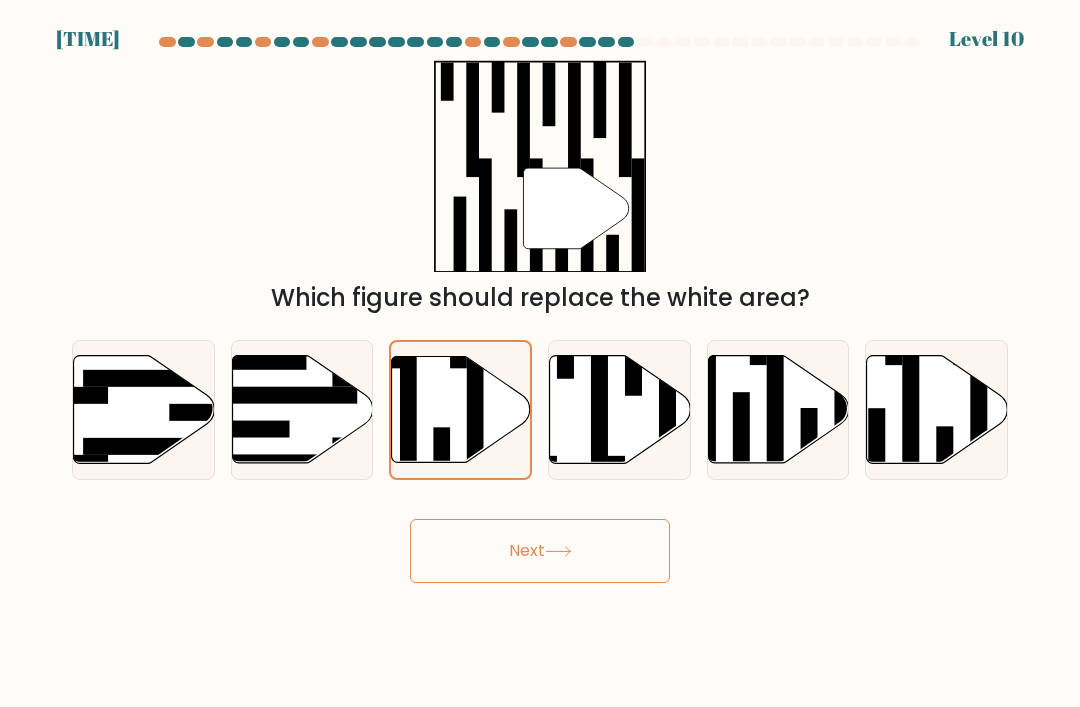 click on "Next" at bounding box center (540, 551) 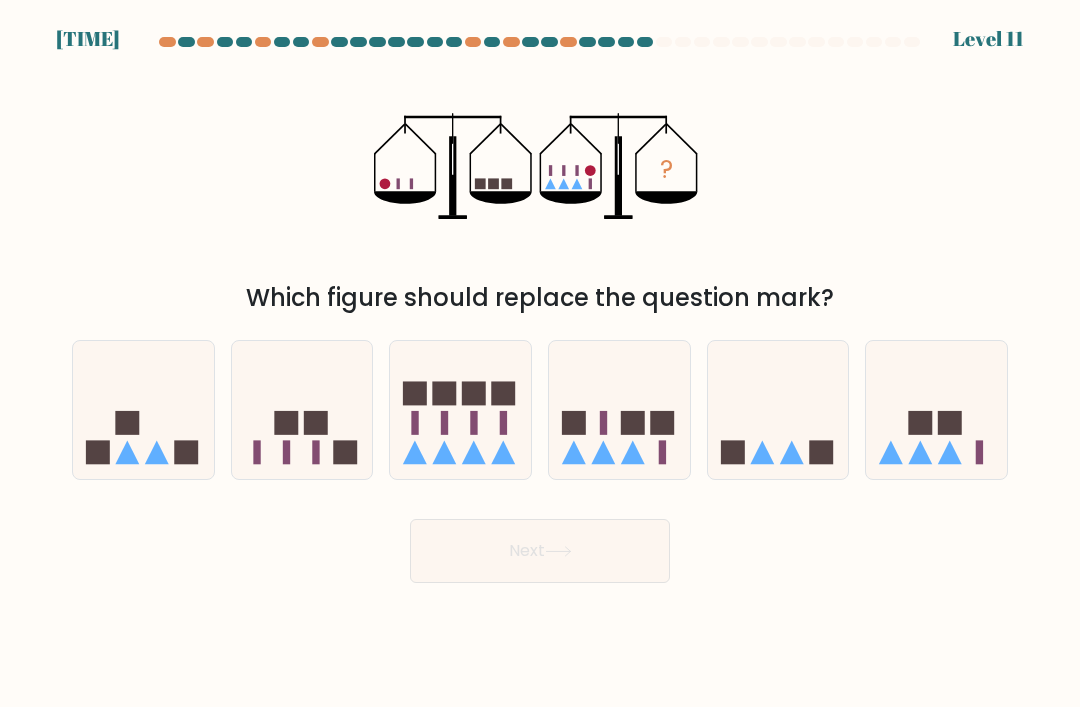 click at bounding box center (302, 410) 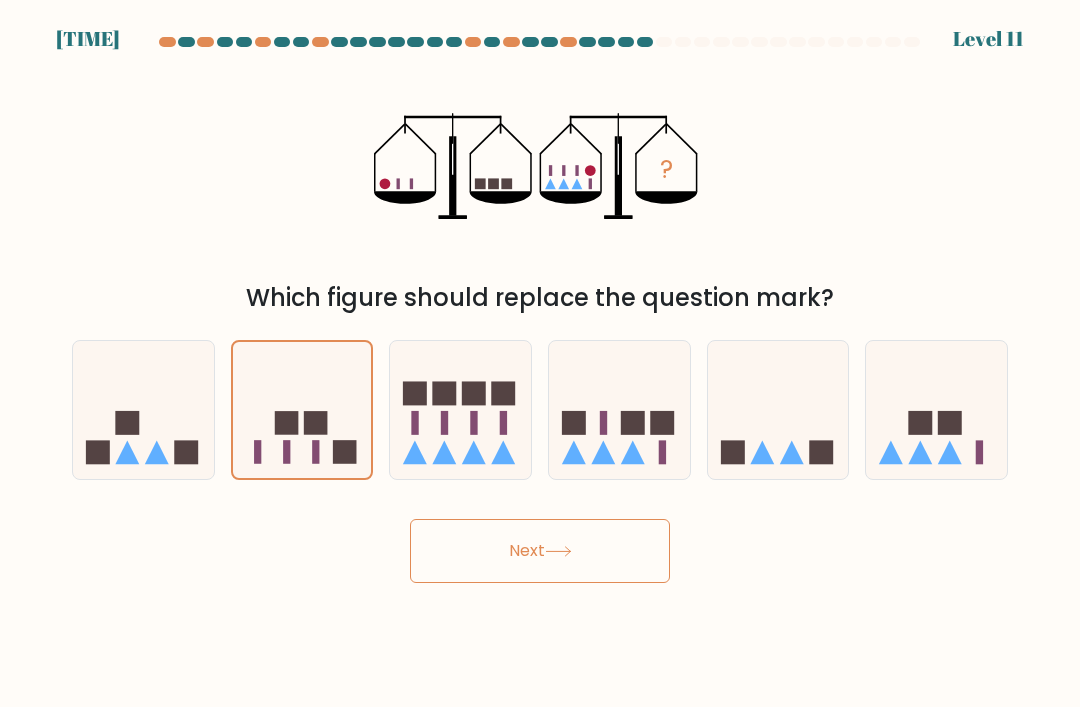 click at bounding box center [619, 410] 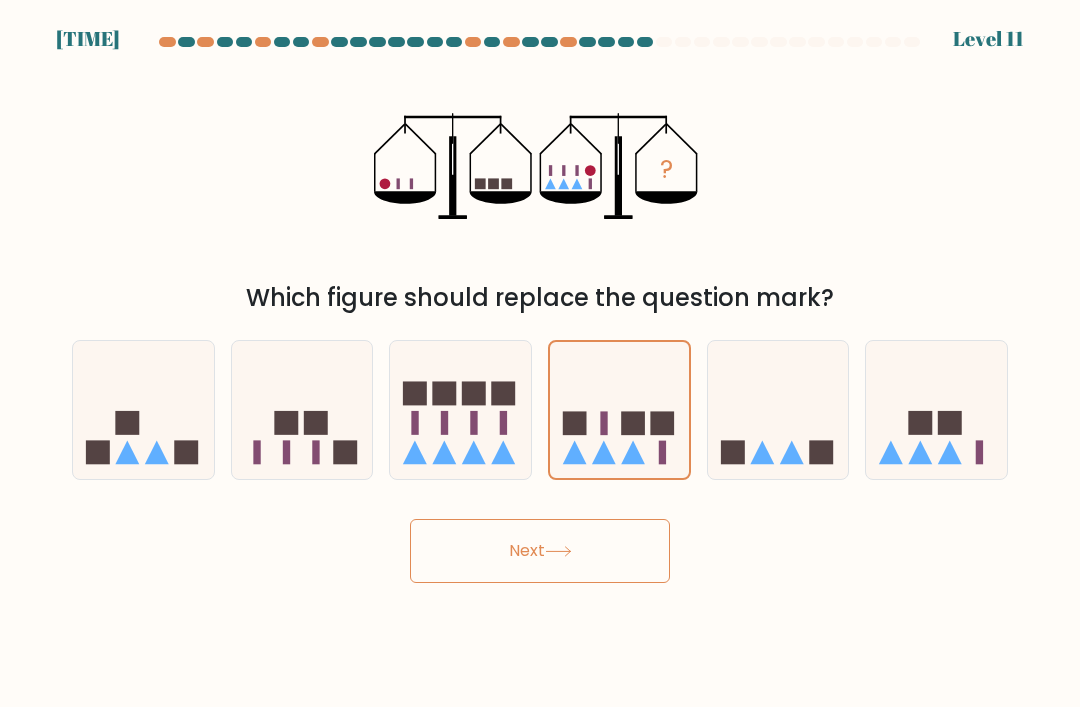 click on "Next" at bounding box center [540, 551] 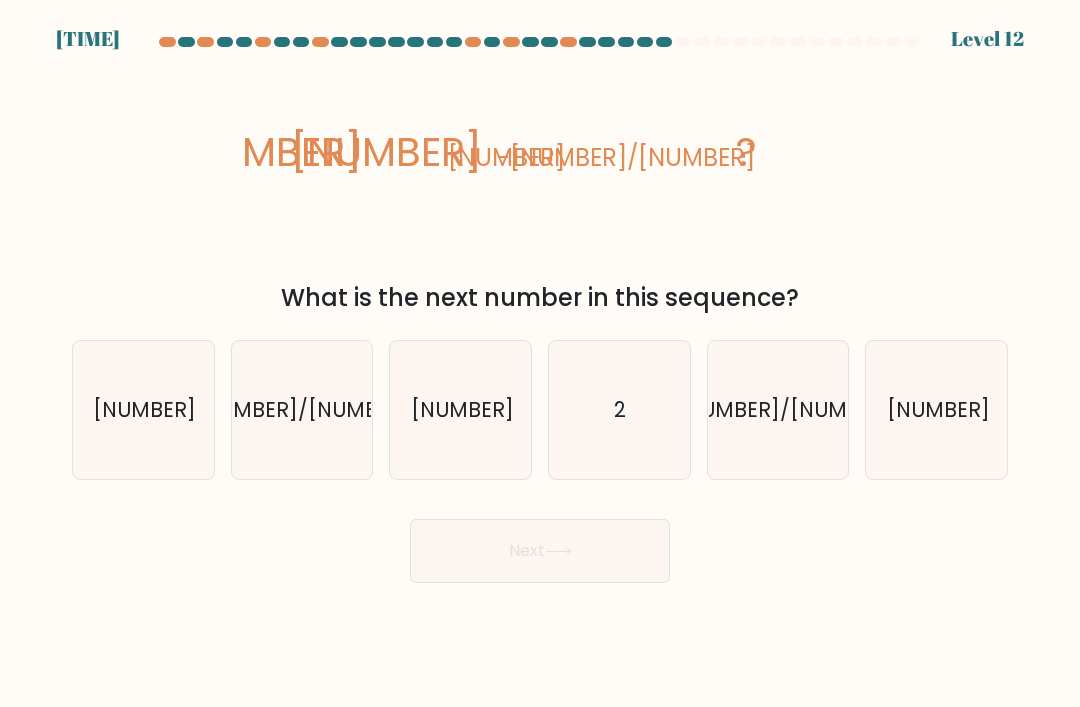 click on "[NUMBER]" at bounding box center [143, 410] 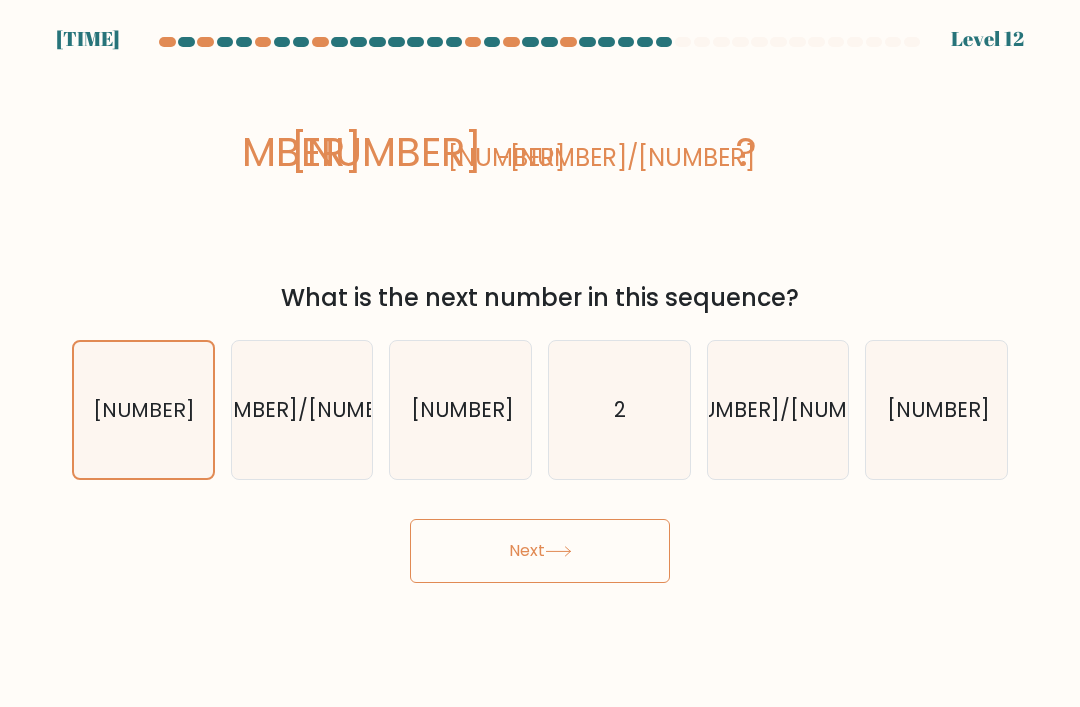 click on "Next" at bounding box center (540, 551) 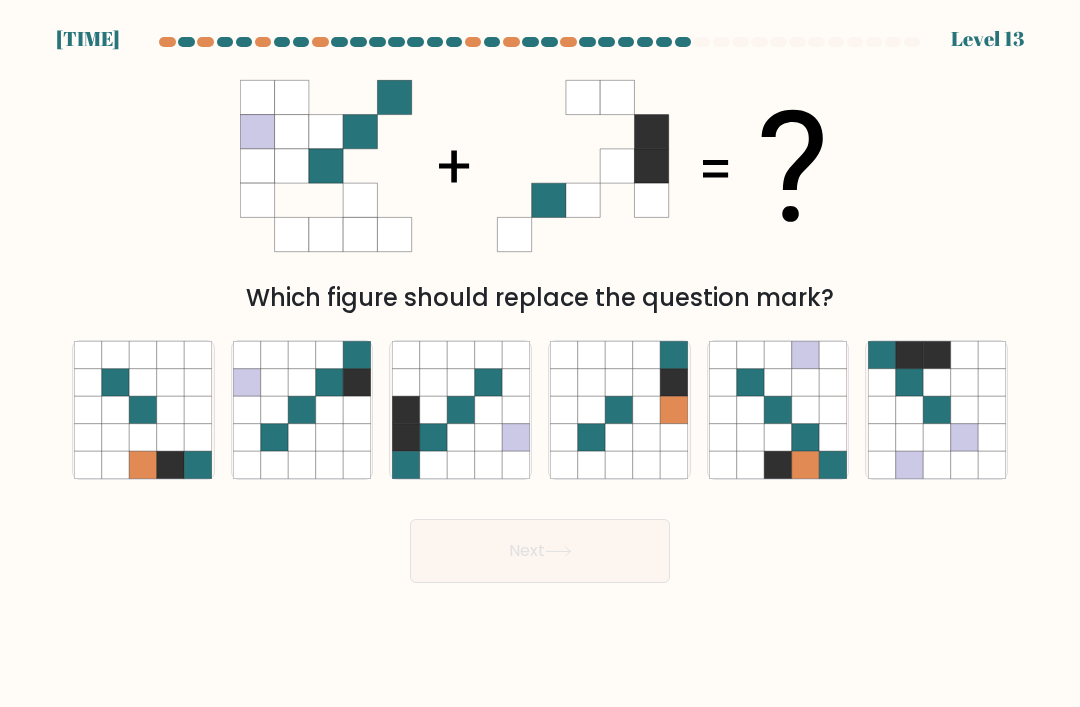 click at bounding box center [487, 409] 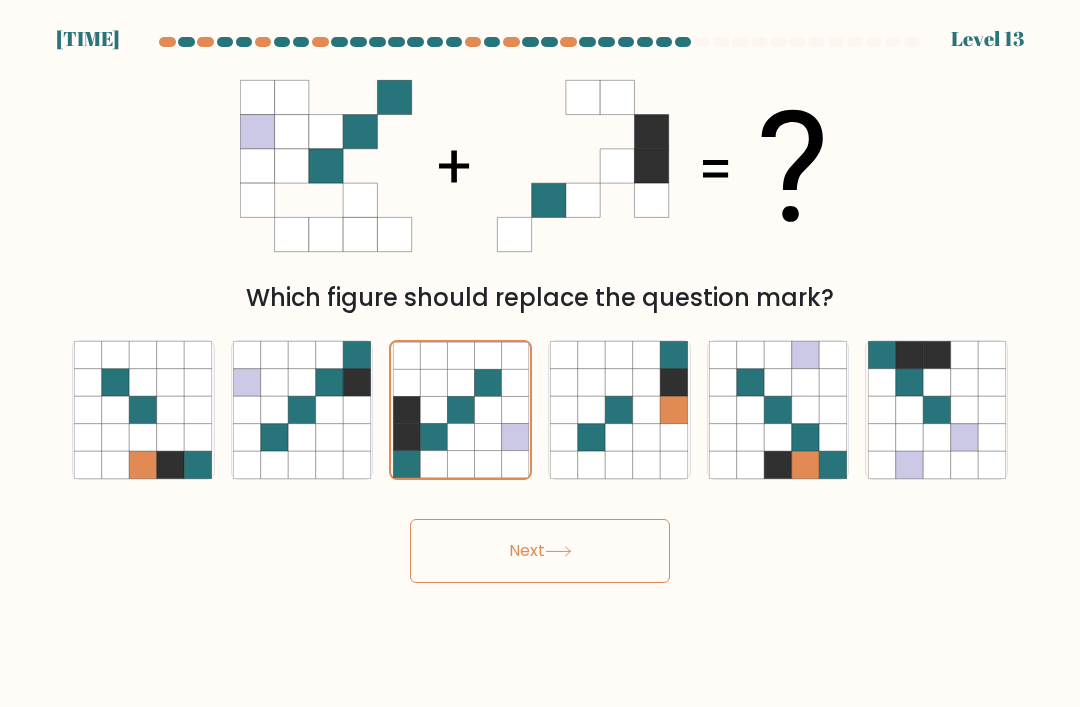 click on "Next" at bounding box center [540, 551] 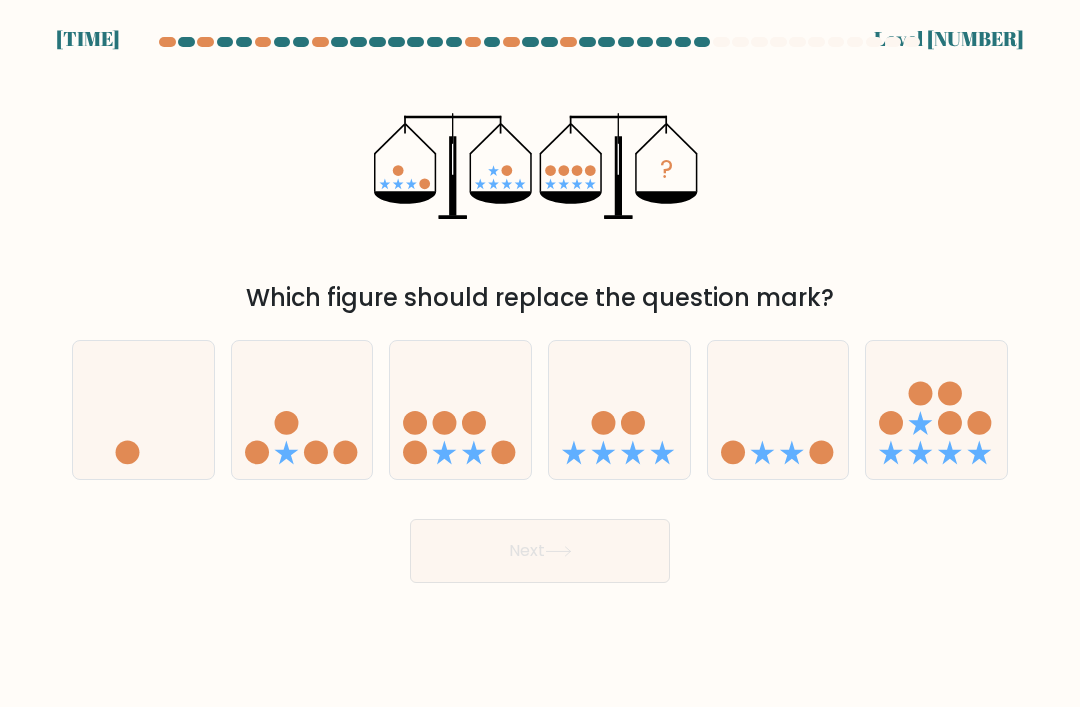 click at bounding box center (619, 410) 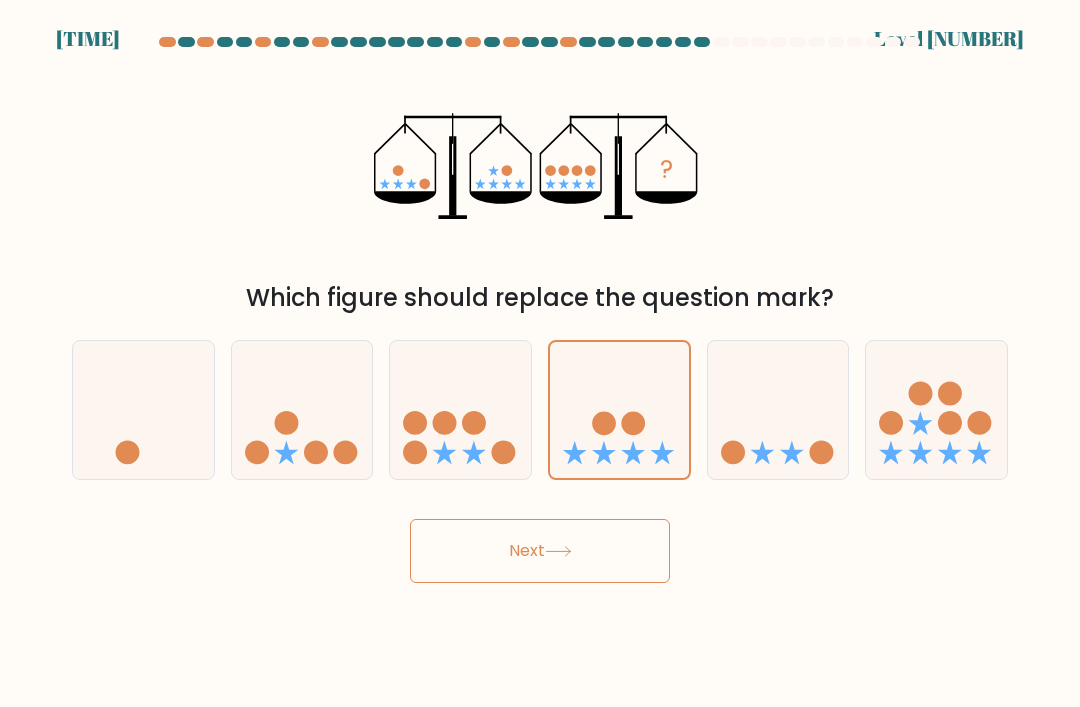 click on "Next" at bounding box center [540, 551] 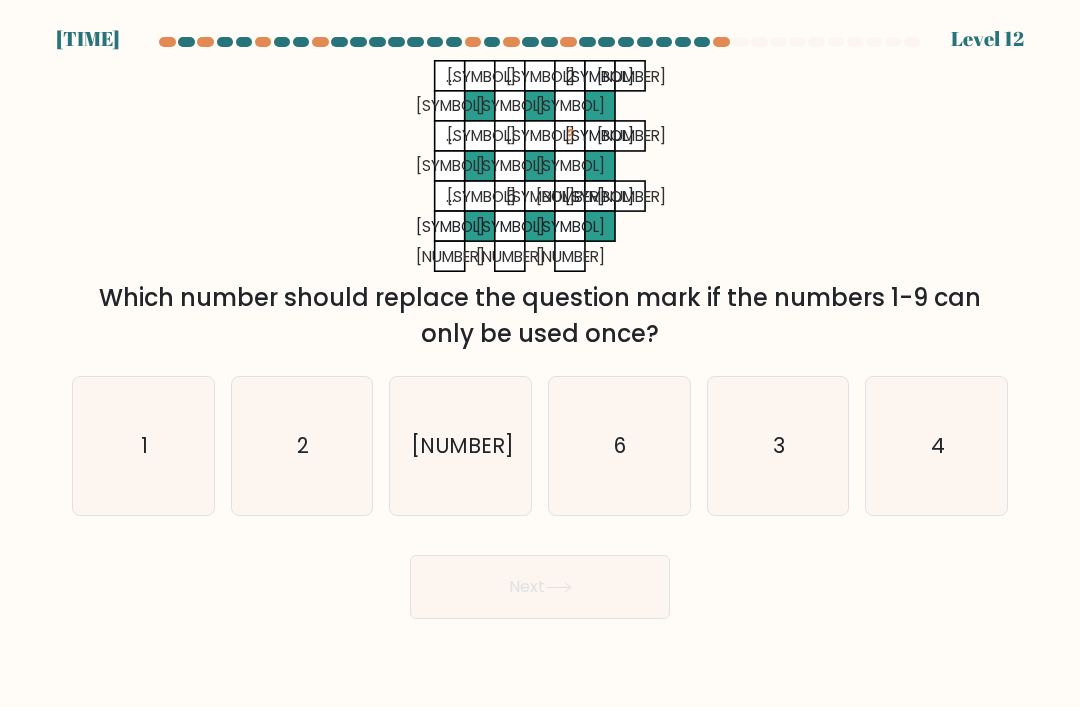click on "[NUMBER]" at bounding box center [461, 446] 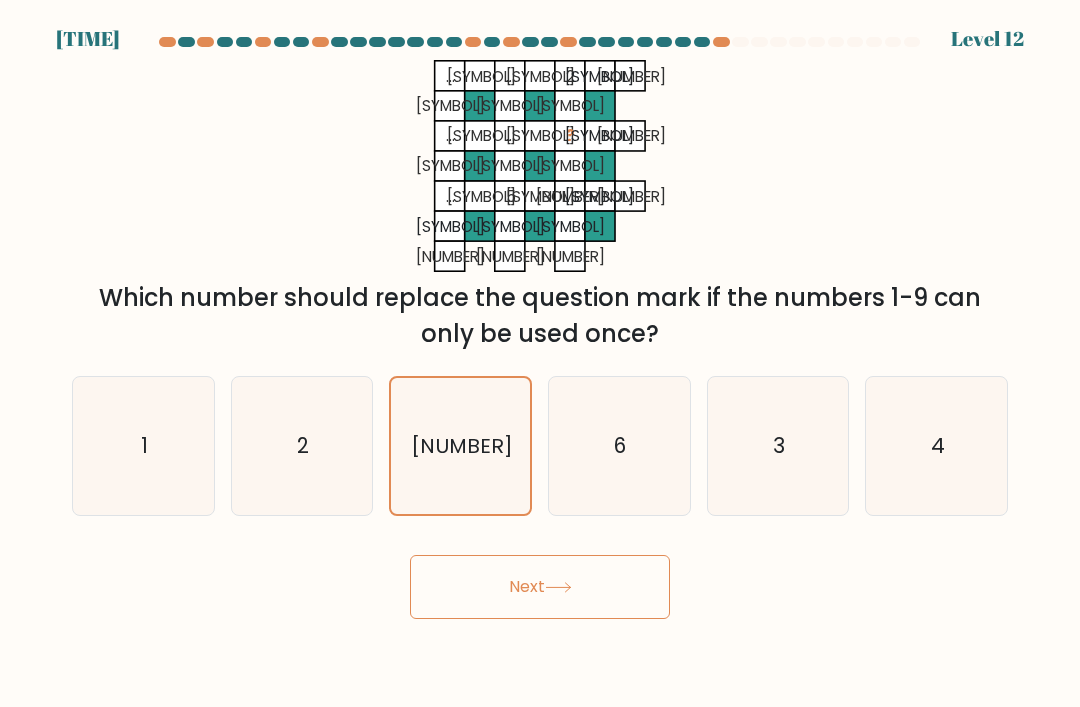 click on "Next" at bounding box center (540, 587) 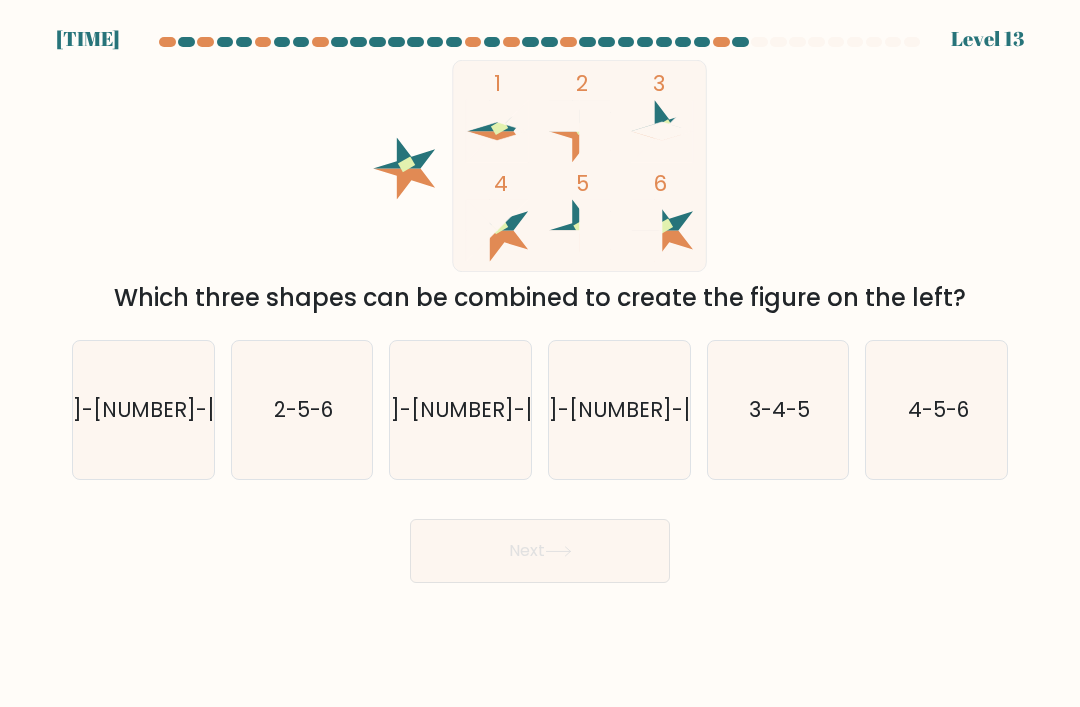 click on "[NUMBER]-[NUMBER]-[NUMBER]" at bounding box center (461, 410) 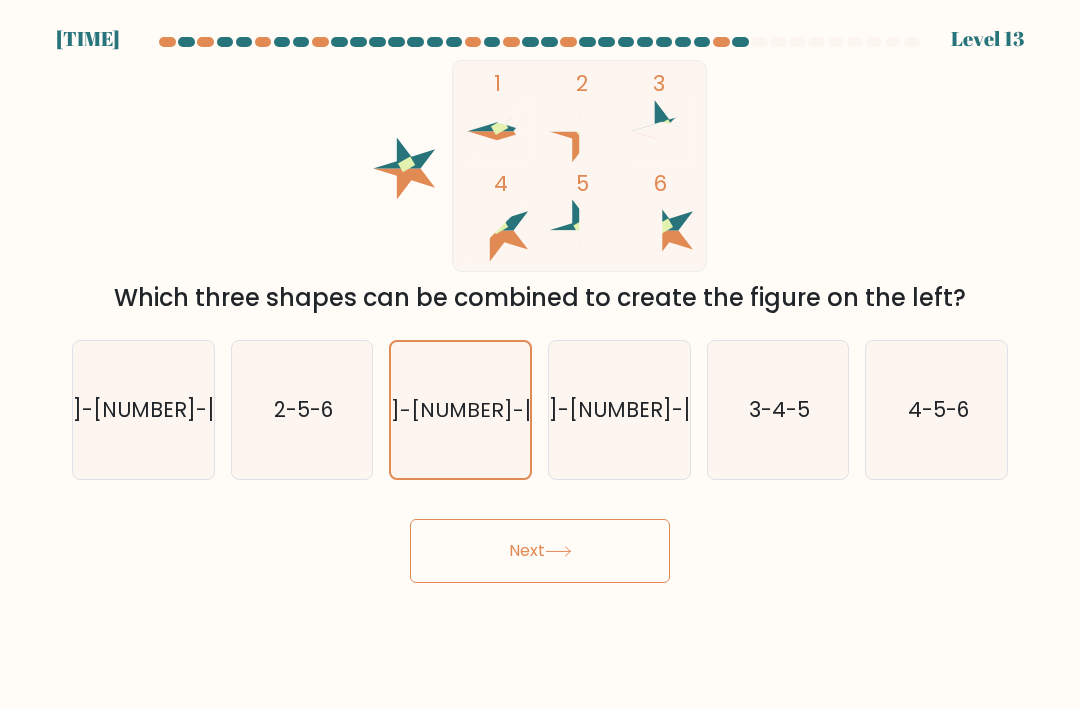 click on "Next" at bounding box center [540, 551] 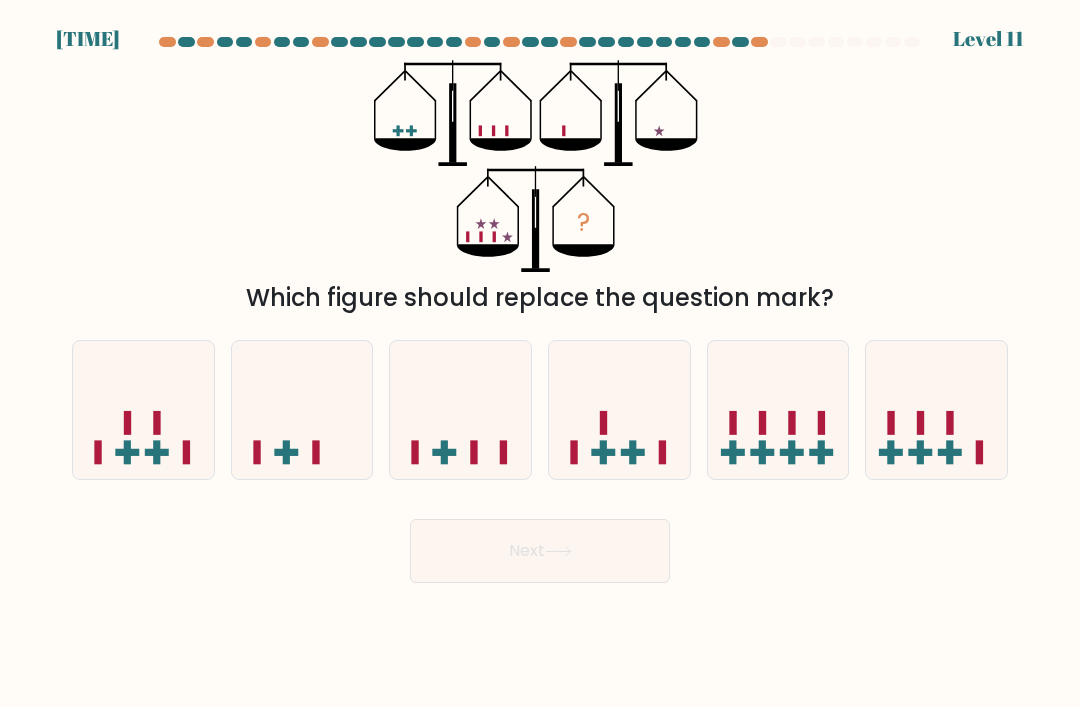 click at bounding box center [619, 410] 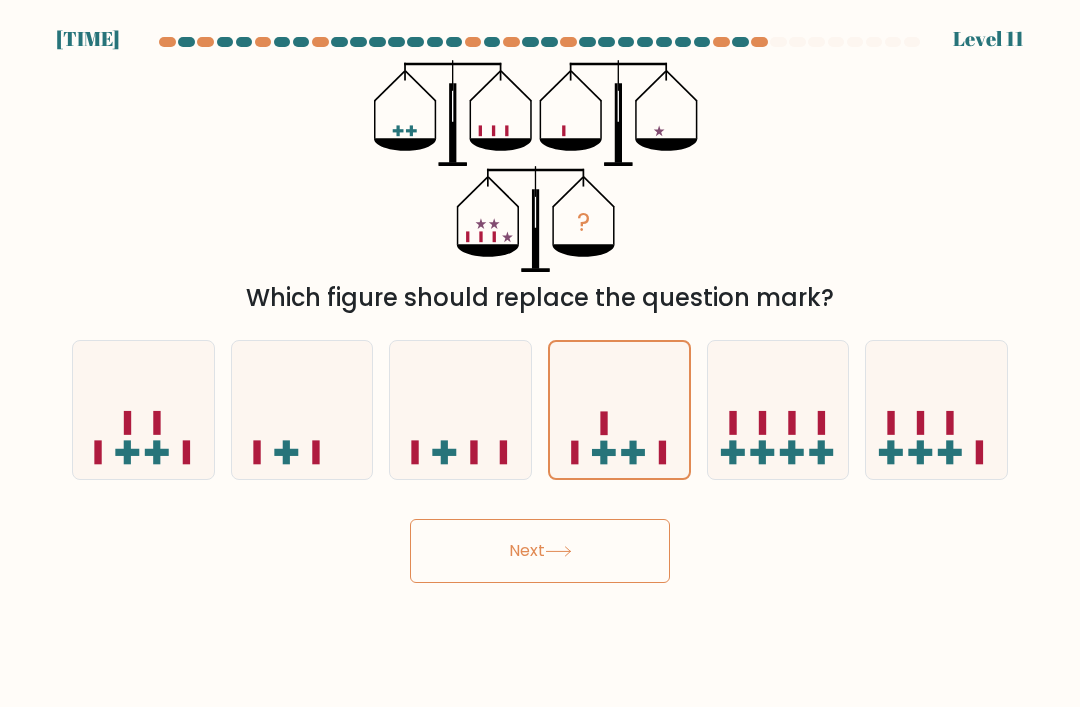 click on "Next" at bounding box center (540, 551) 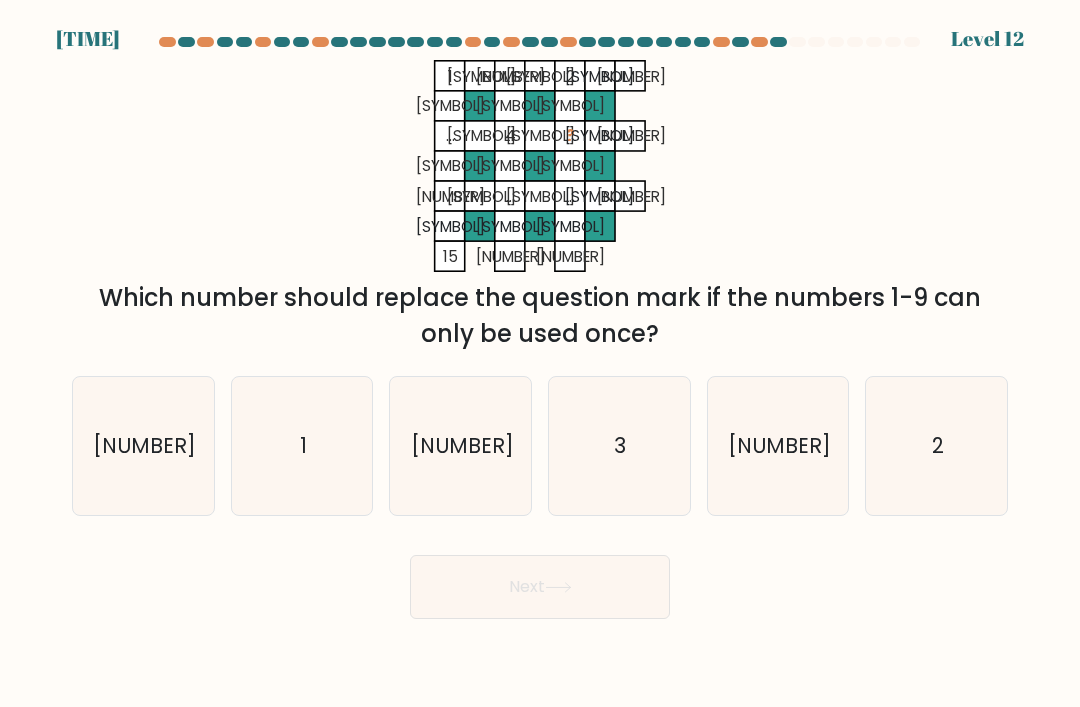 click on "[NUMBER]" at bounding box center [143, 446] 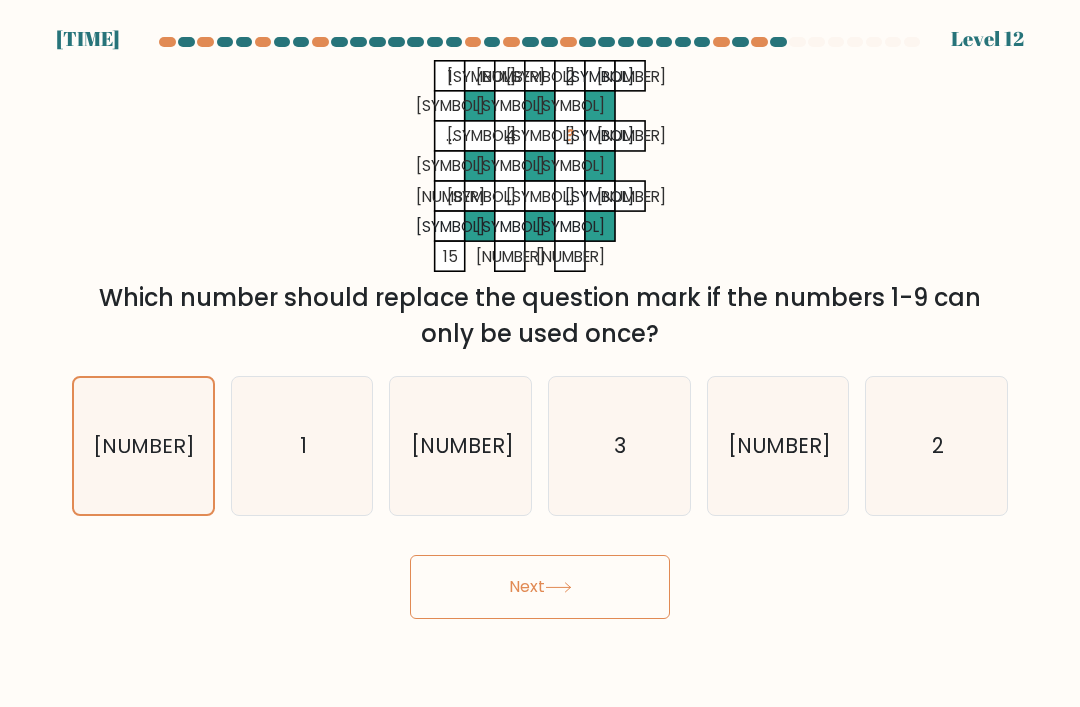 click on "Next" at bounding box center (540, 587) 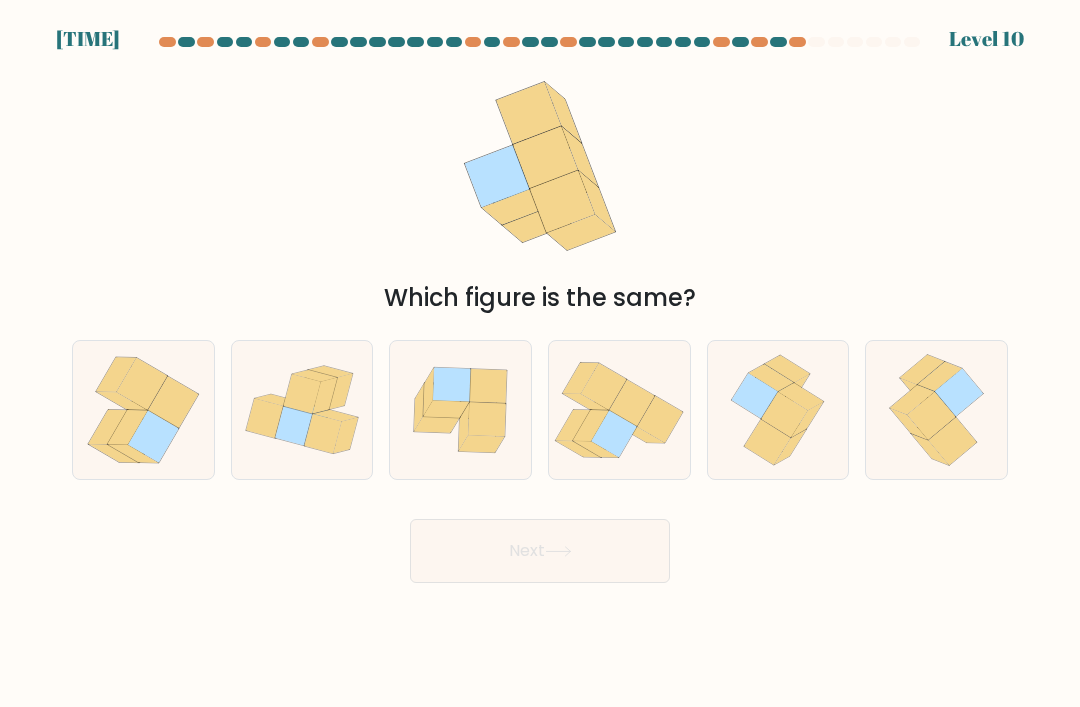 click at bounding box center [632, 403] 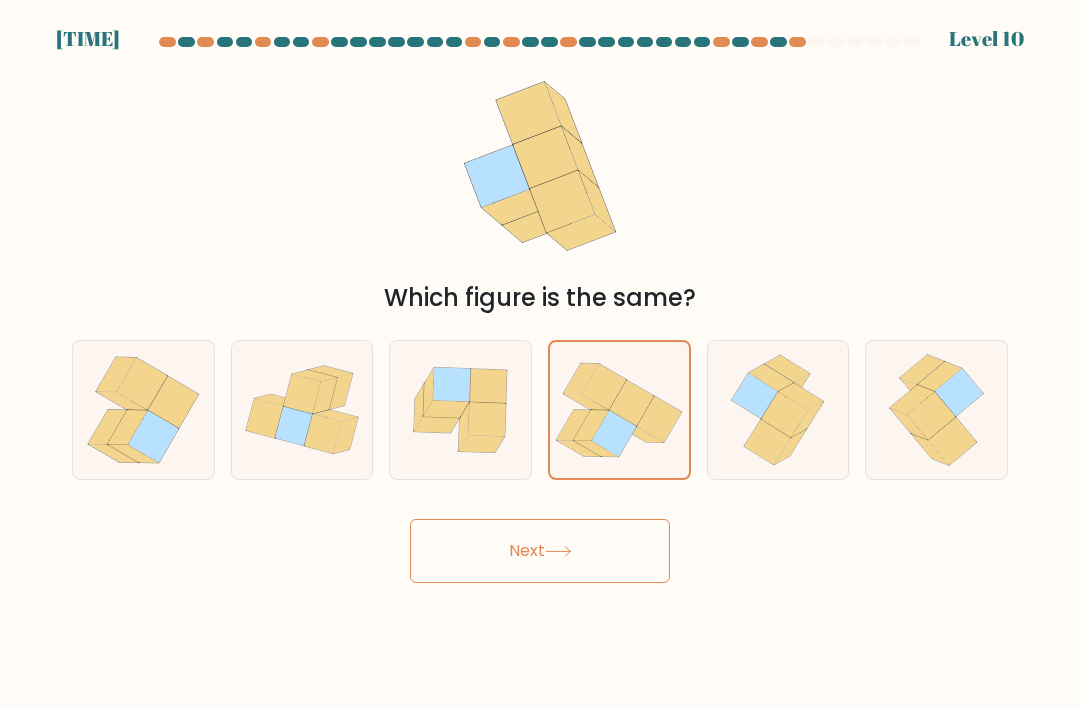 click on "Next" at bounding box center (540, 551) 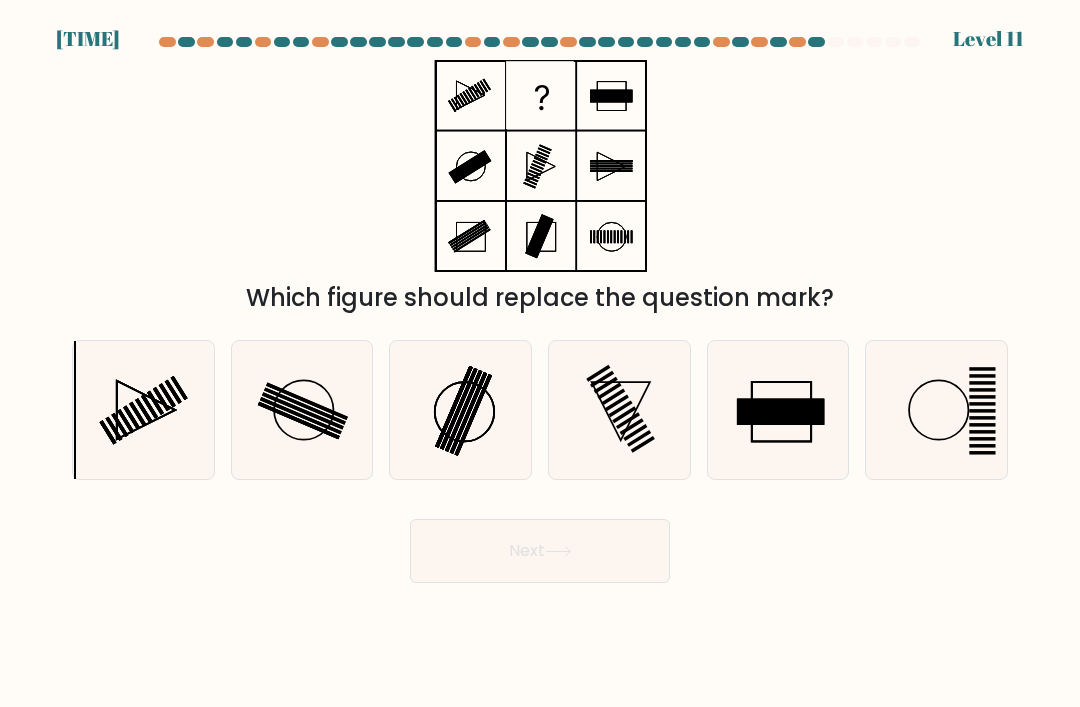 click at bounding box center (467, 413) 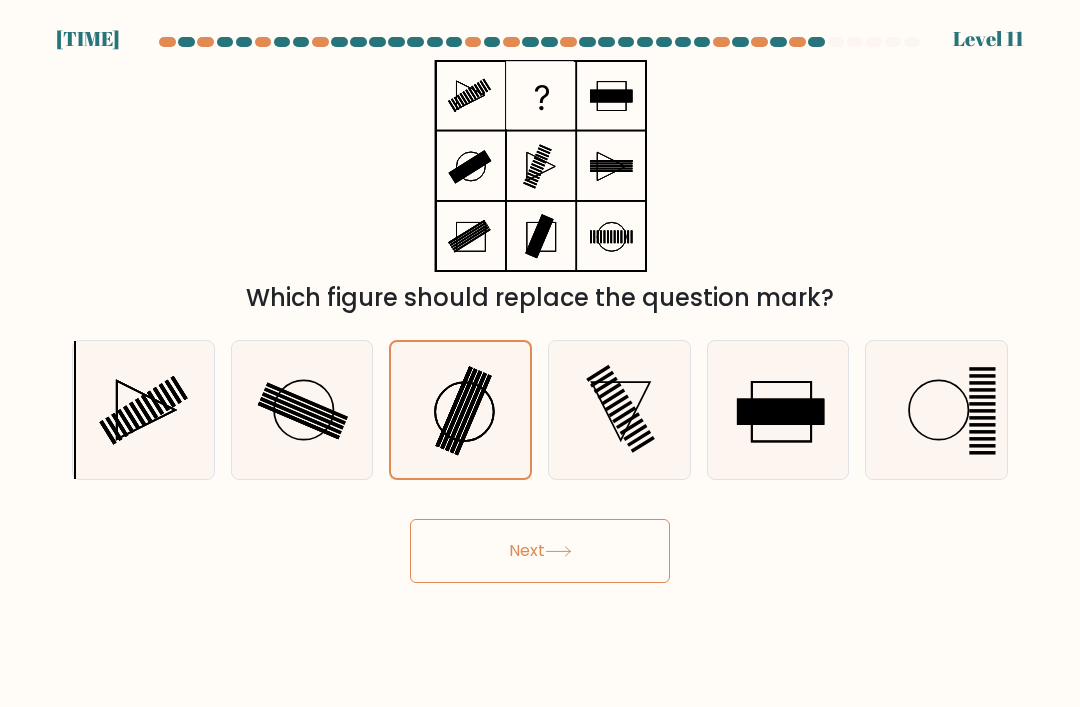 click on "Next" at bounding box center (540, 551) 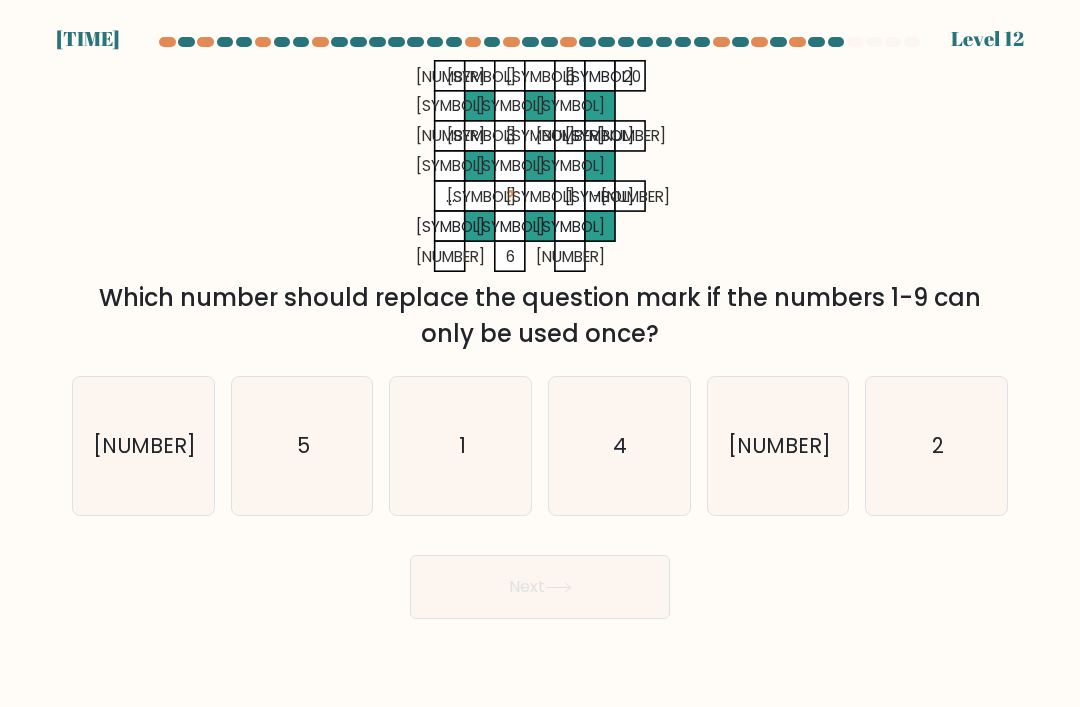 click on "4" at bounding box center (619, 446) 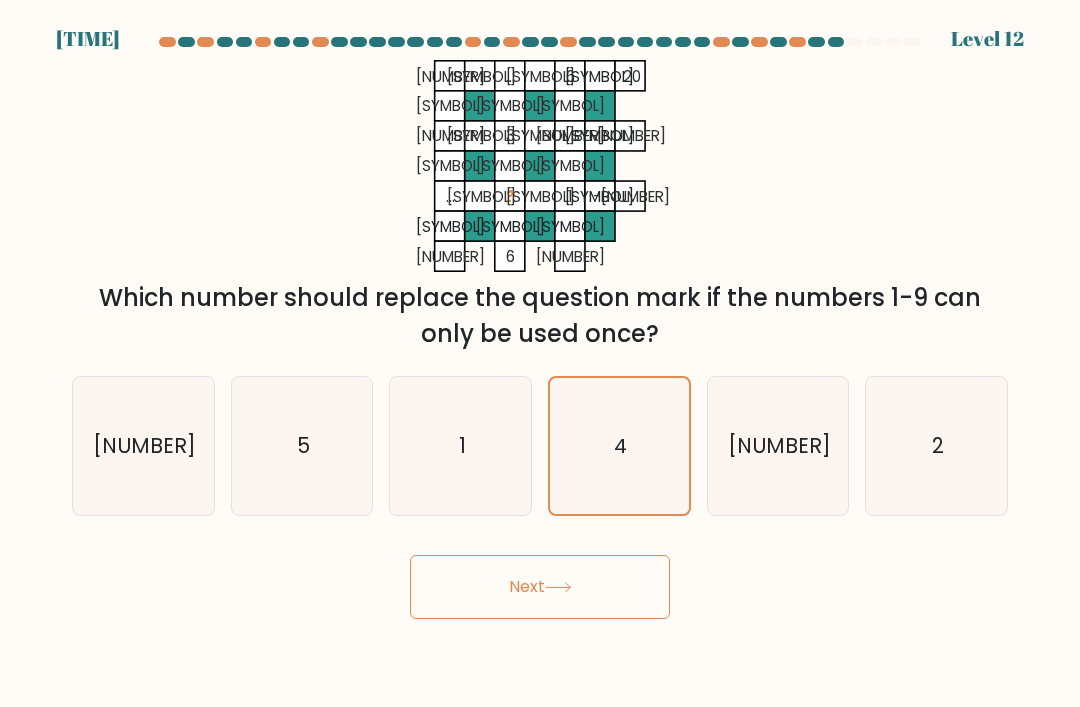 click on "Next" at bounding box center [540, 587] 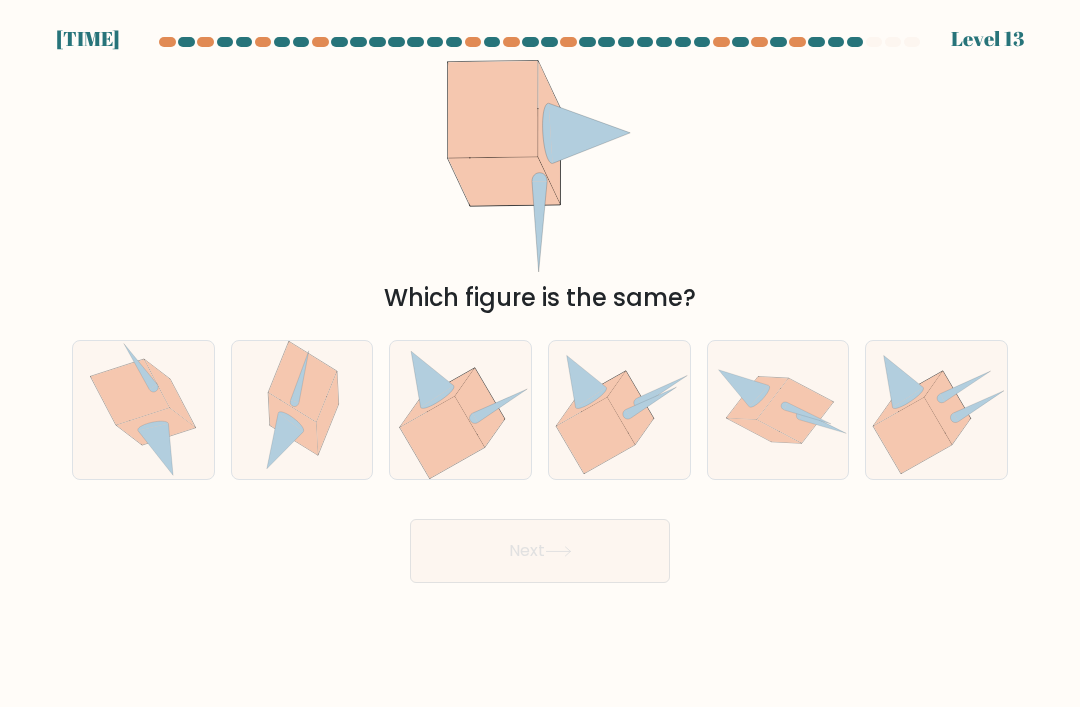 click at bounding box center [303, 382] 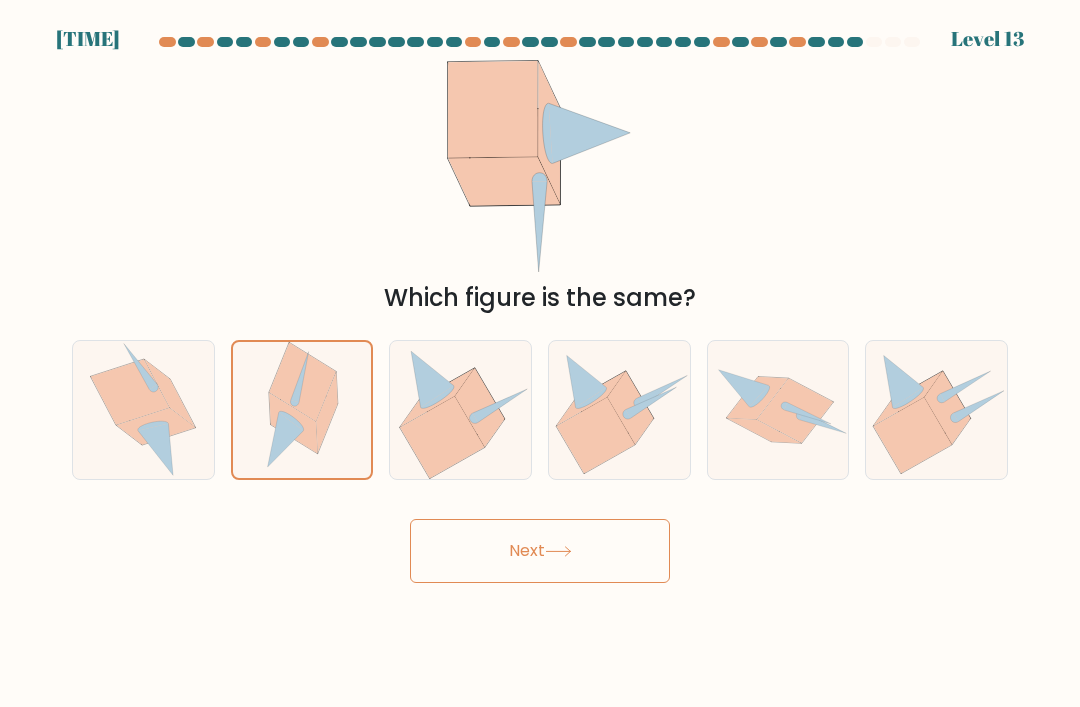 click on "Next" at bounding box center [540, 551] 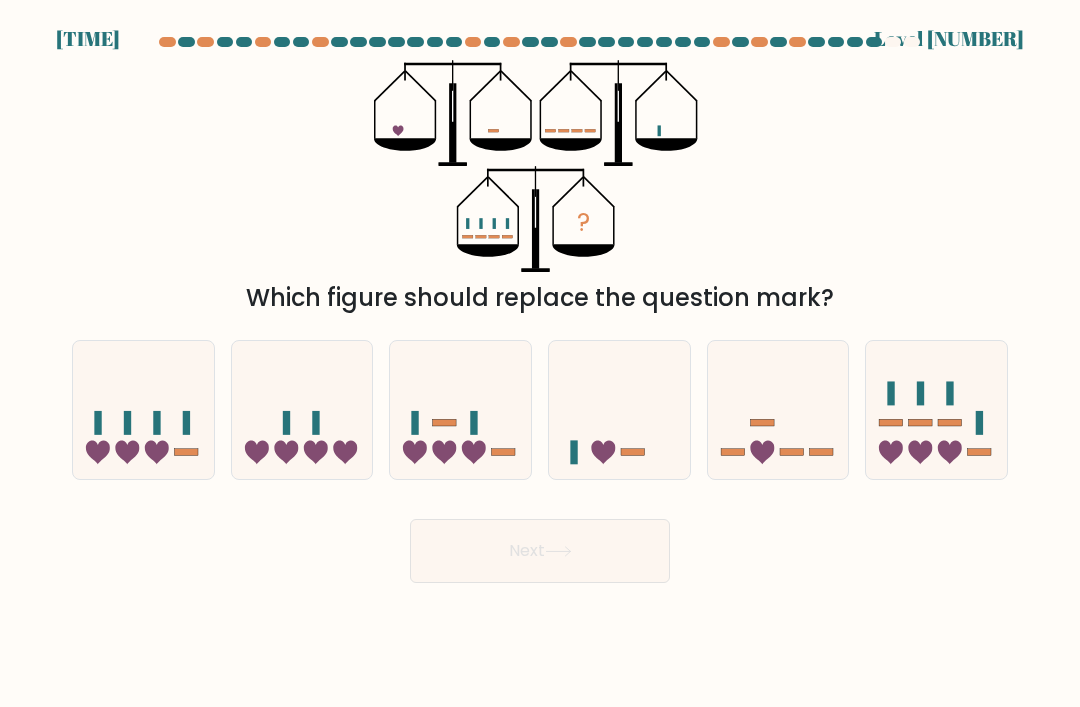 click on "?" at bounding box center [539, 166] 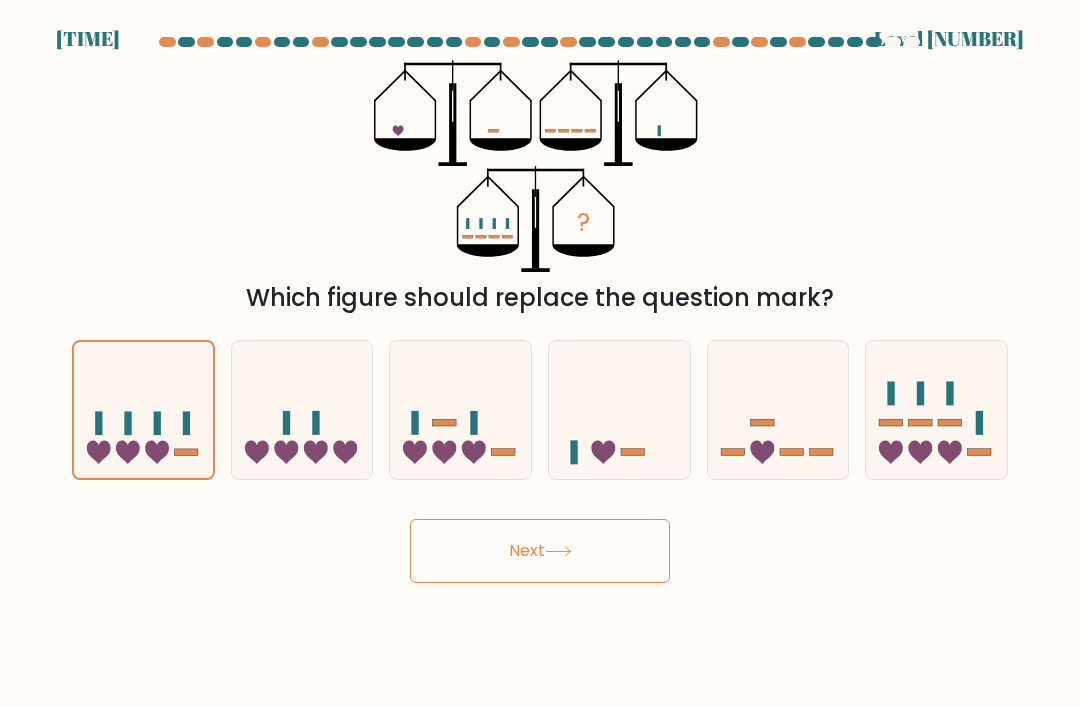 click on "Next" at bounding box center (540, 551) 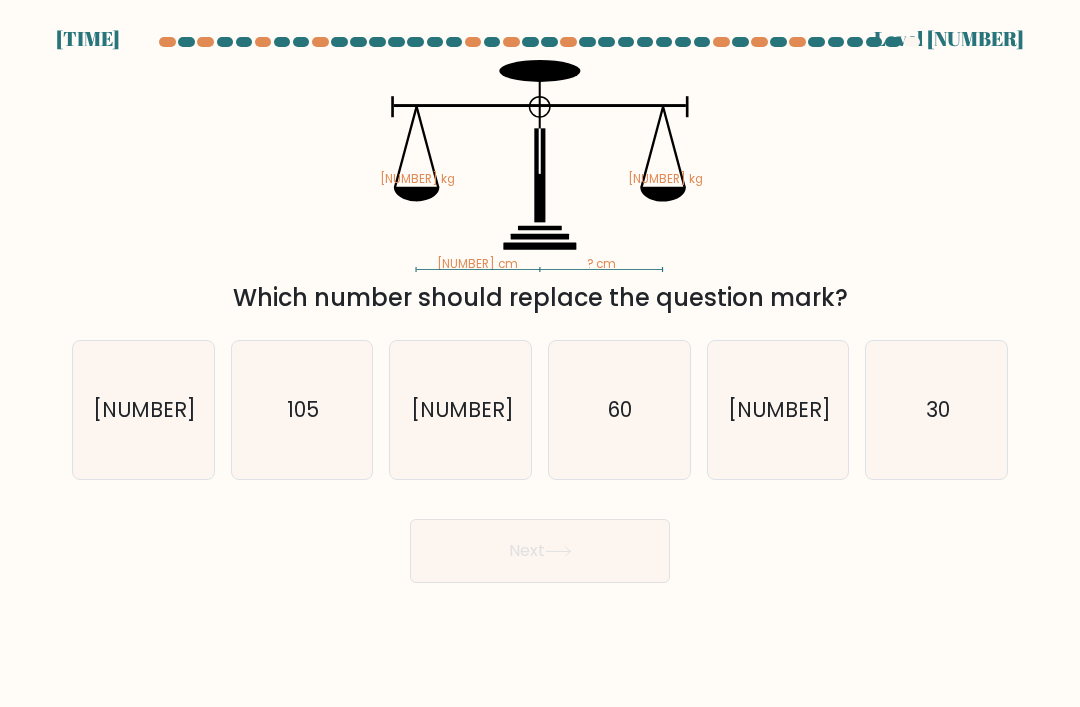 click on "[NUMBER]" at bounding box center (778, 410) 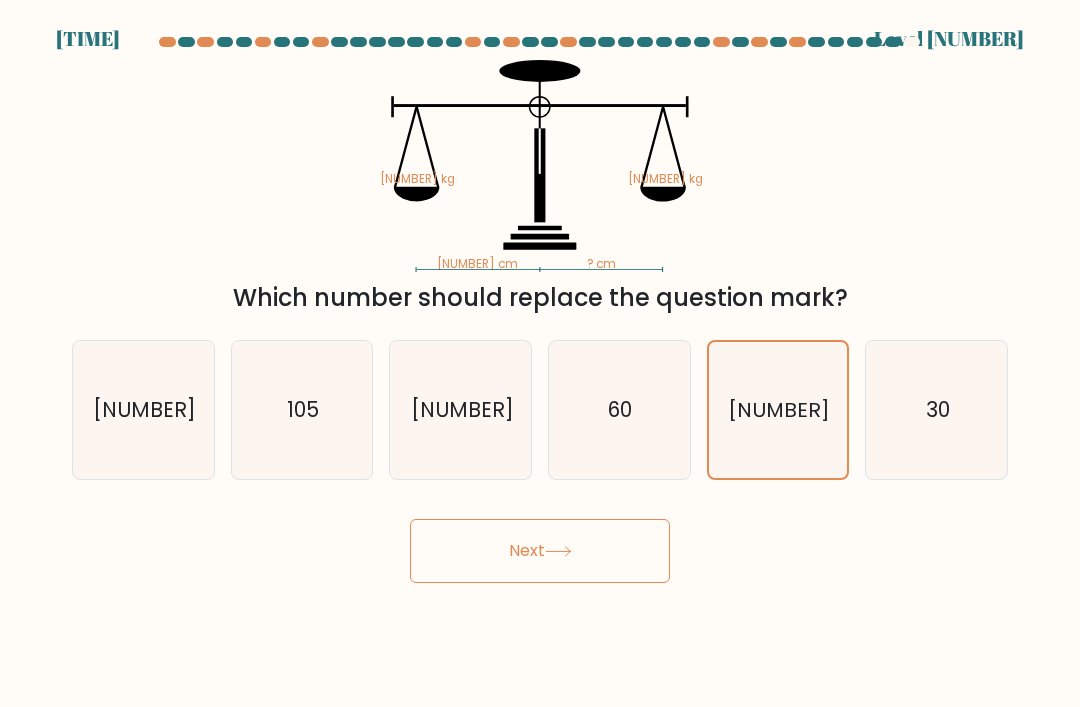 click on "Next" at bounding box center (540, 551) 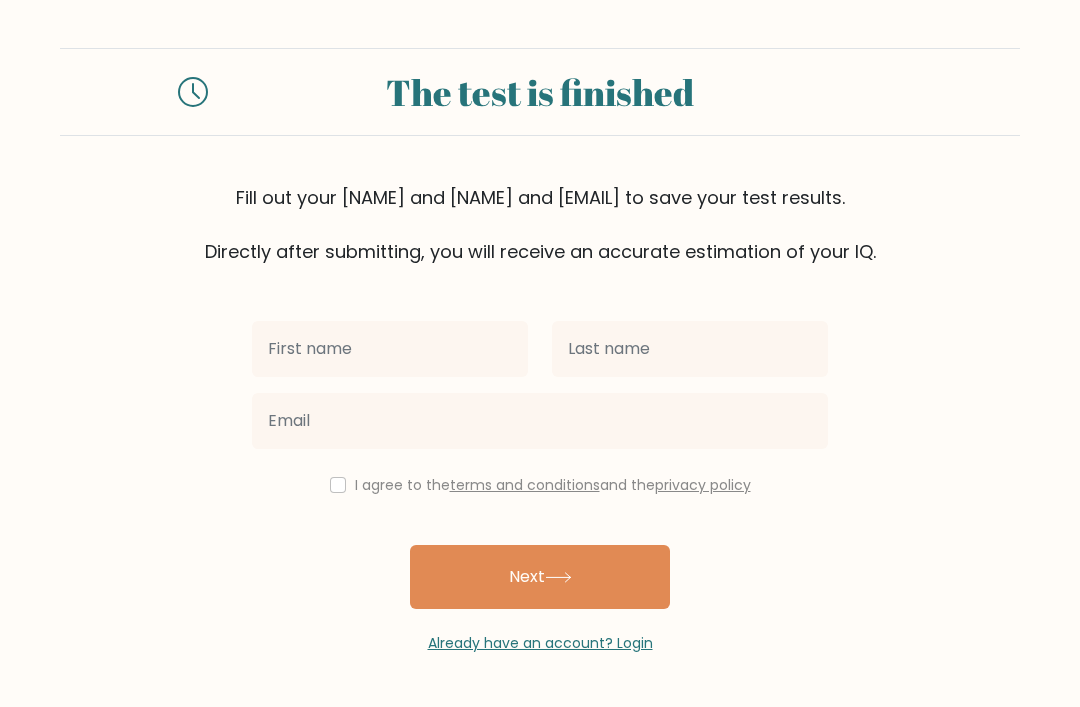scroll, scrollTop: 64, scrollLeft: 0, axis: vertical 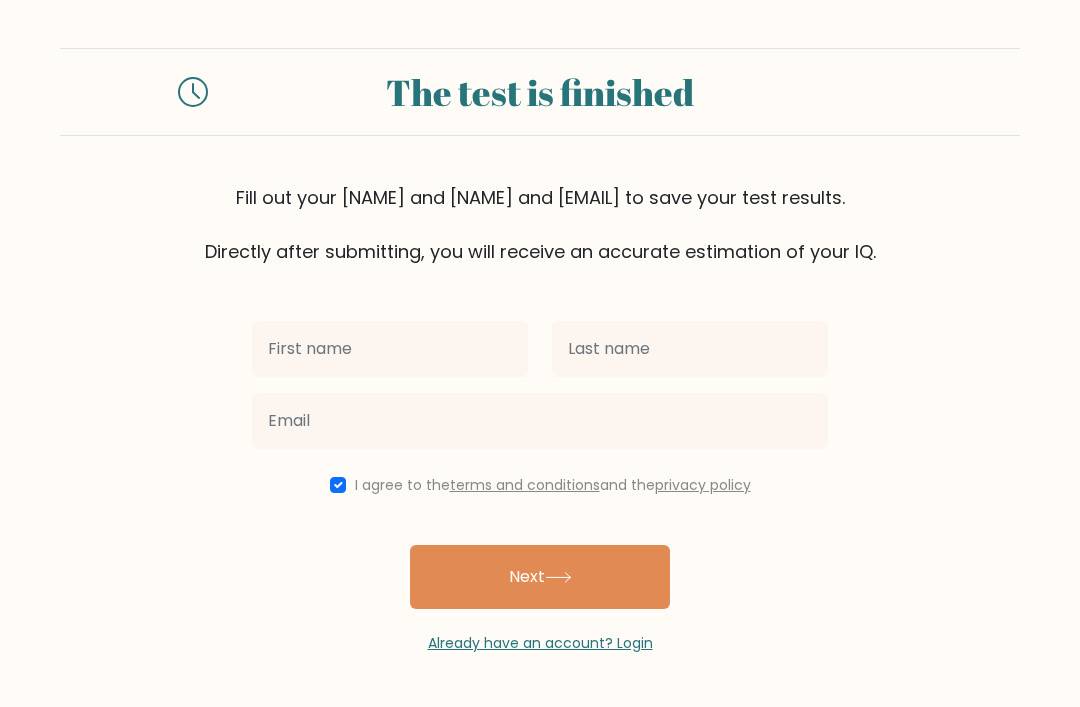 click at bounding box center (338, 485) 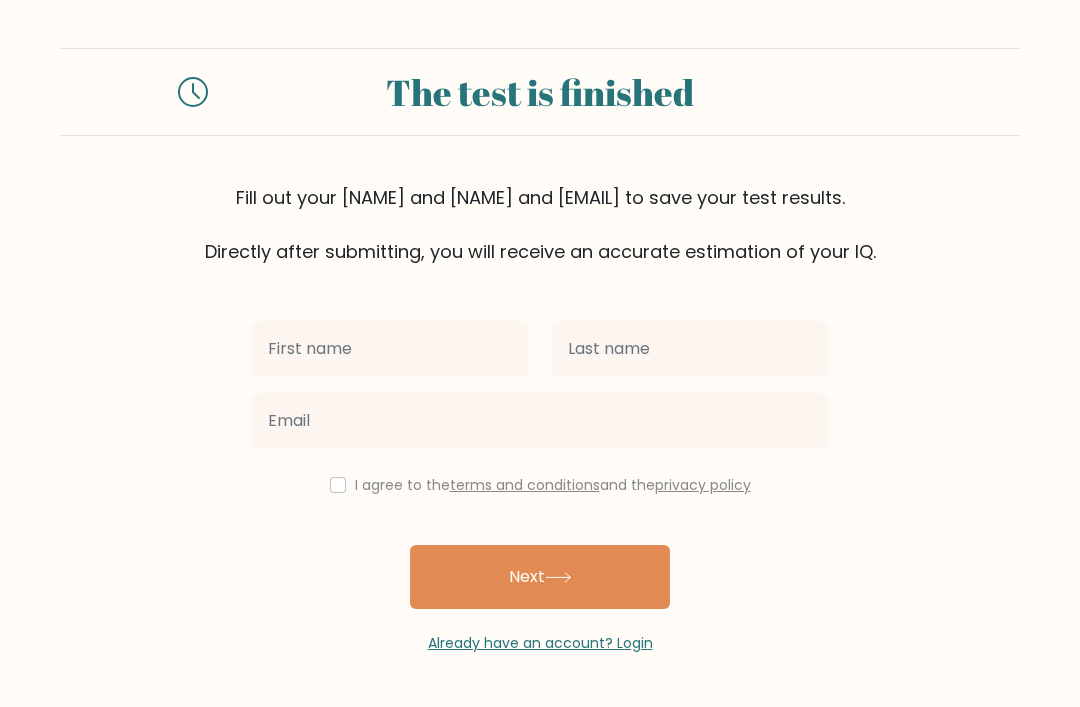 scroll, scrollTop: 0, scrollLeft: 0, axis: both 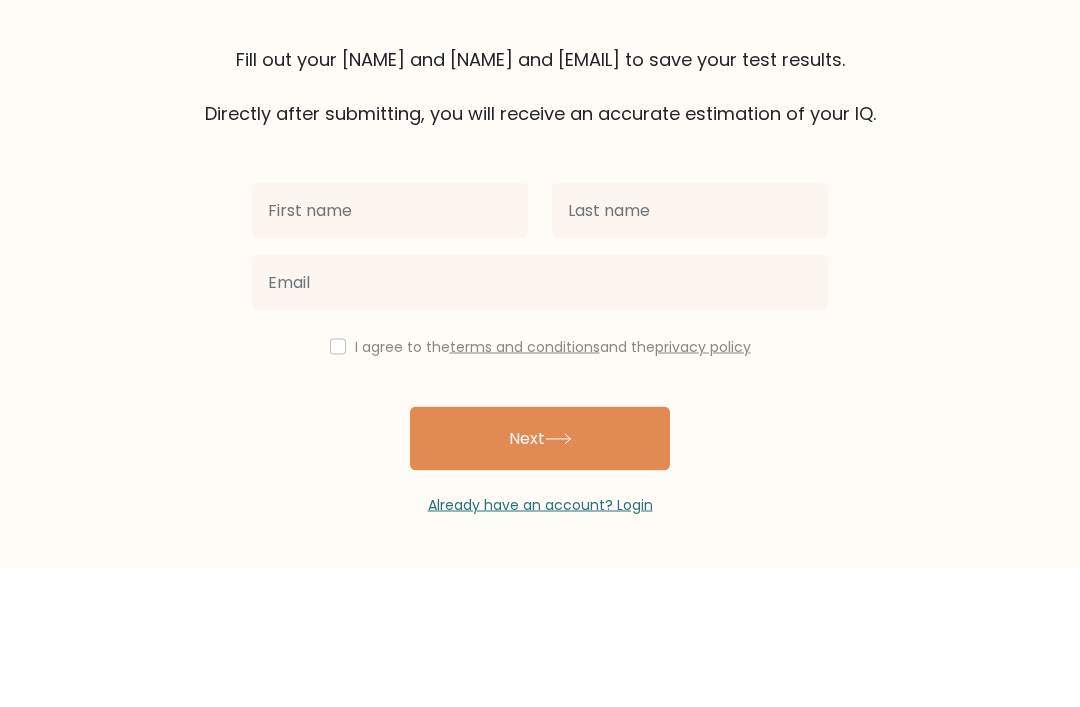 click on "The test is finished
Fill out your [NAME] and [NAME] and [EMAIL] to save your test results.
Directly after submitting, you will receive an accurate estimation of your IQ.
I agree to the" at bounding box center [540, 351] 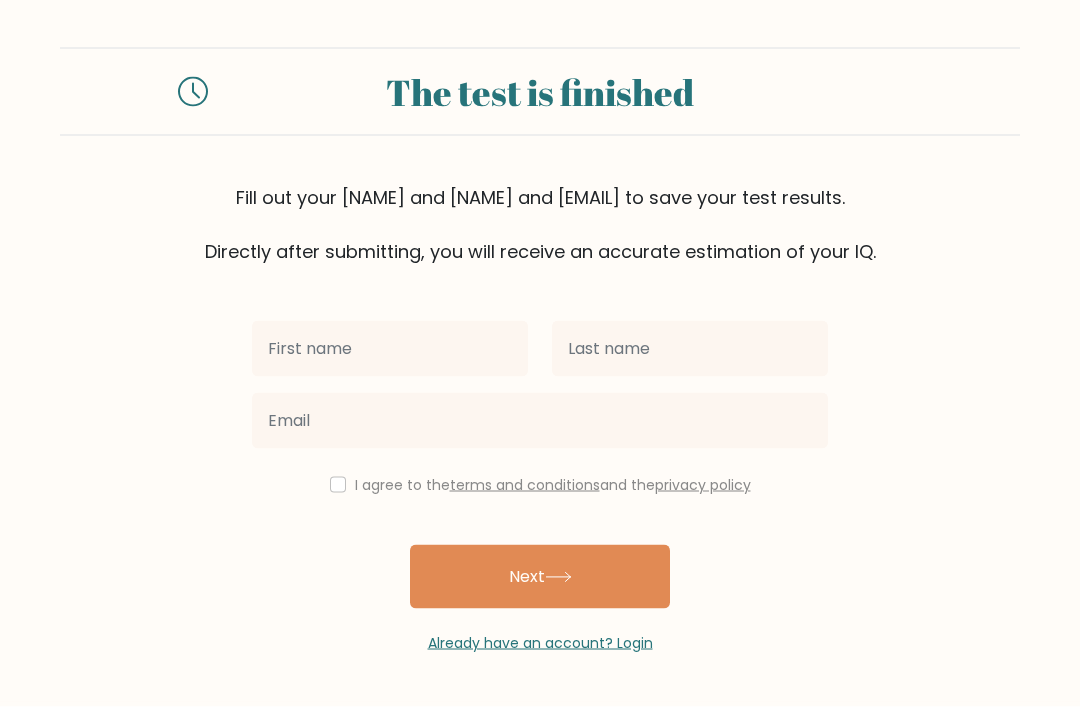scroll, scrollTop: 0, scrollLeft: 0, axis: both 